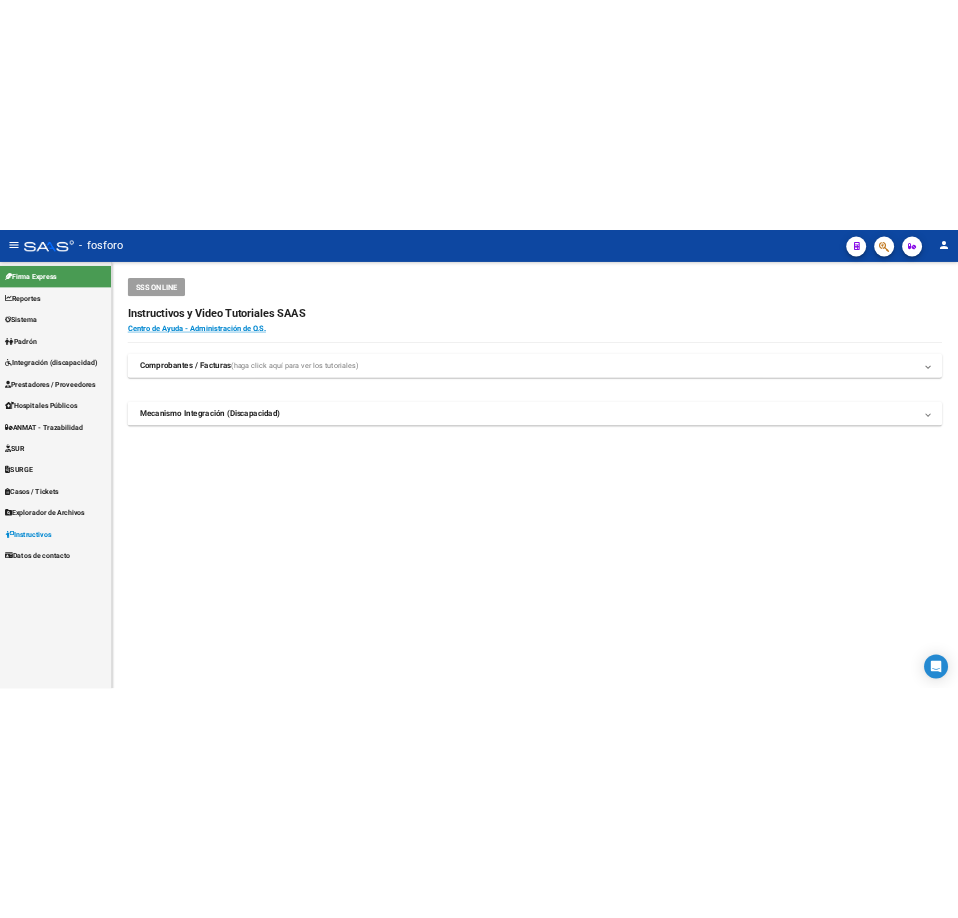 scroll, scrollTop: 0, scrollLeft: 0, axis: both 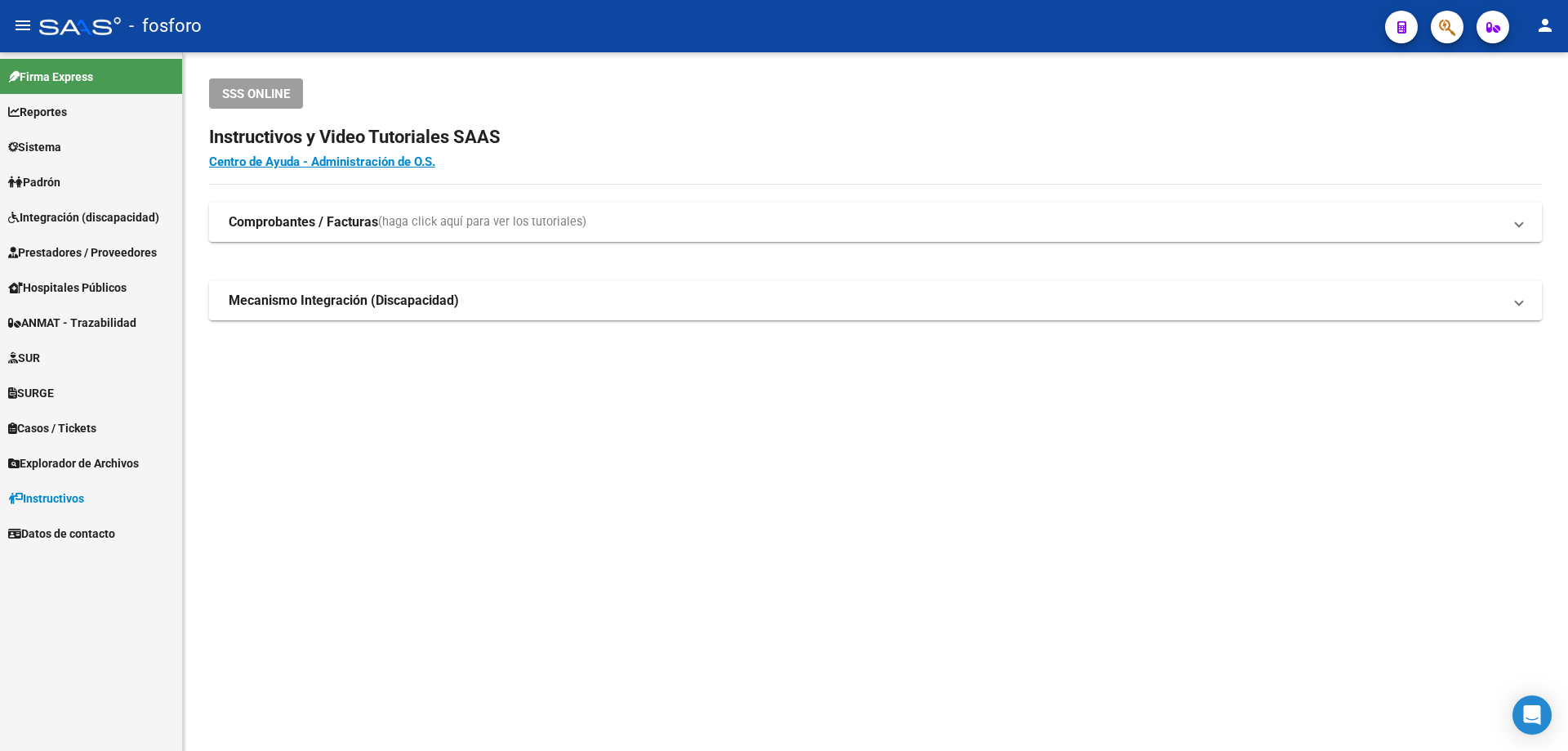 click on "SSS ONLINE Instructivos y Video Tutoriales SAAS Centro de Ayuda - Administración de O.S. Comprobantes / Facturas  (haga click aquí para ver los tutoriales) ¿Cómo cargar una factura?    Carga de Facturas En este video explicaremos cómo cargar facturas. También les mostraremos cómo asociar la documentación respaldatoria. Instructivo Carga de Facturas ¿Cómo cargar una factura con trazabilidad?    Carga de Facturas con Trazabilidad En este video explicaremos cómo cargar una factura con trazabilidad. También les mostraremos cómo asociar la documentación respaldatoria.  Instructivo Carga de Facturas con Trazabilidad ANMAT ¿Cómo editar una factura con trazabilidad?    Edición de Facturas con Trazabilidad En este video explicaremos cómo editar una factura que ya habíamos cargado. Les mostraremos cómo asociar la documentación respaldatoria y la trazabilidad. Mecanismo Integración (Discapacidad) Presentación de Legajos y Comprobantes SSS Presentación de legajos y comprobantes" 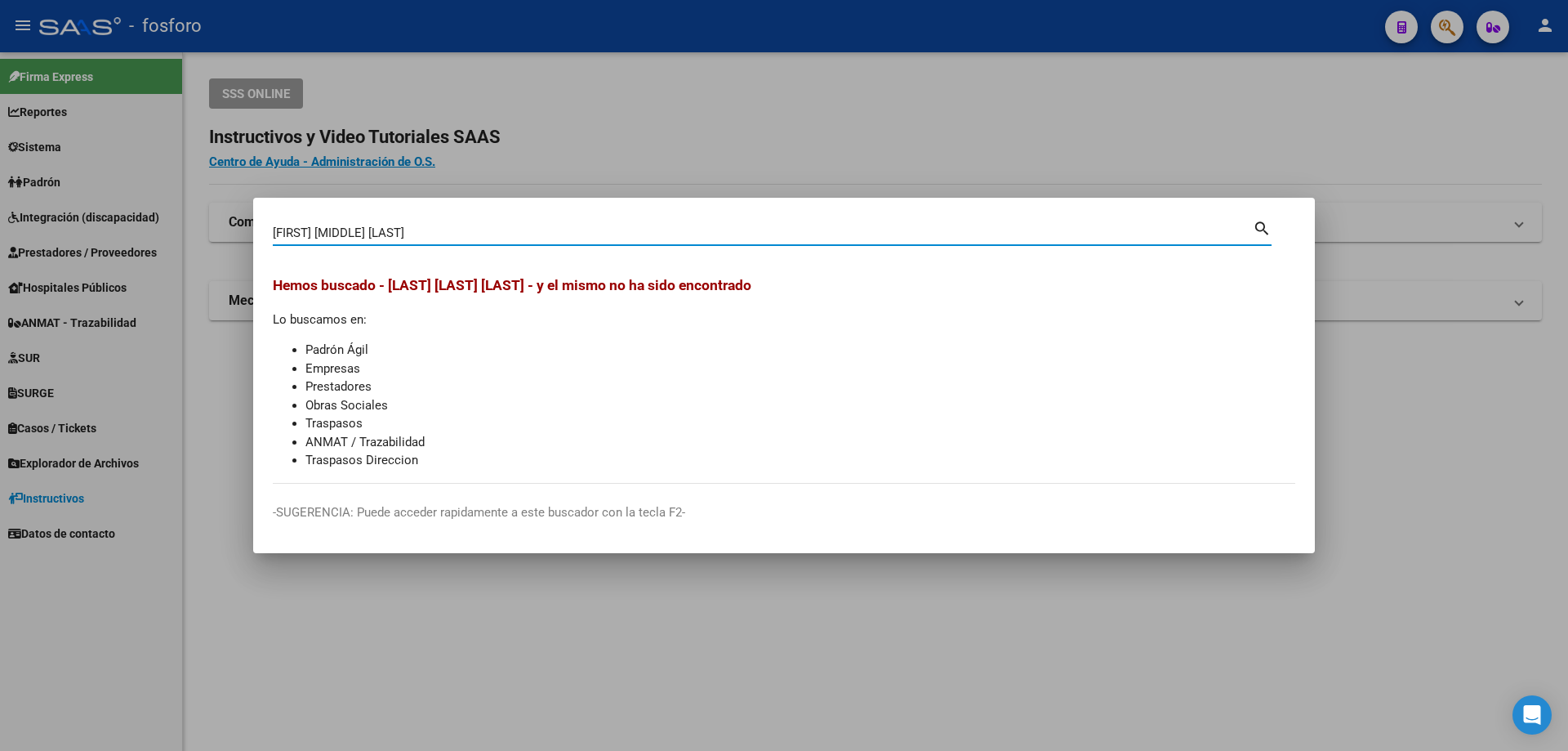 drag, startPoint x: 345, startPoint y: 235, endPoint x: 0, endPoint y: 212, distance: 345.7658 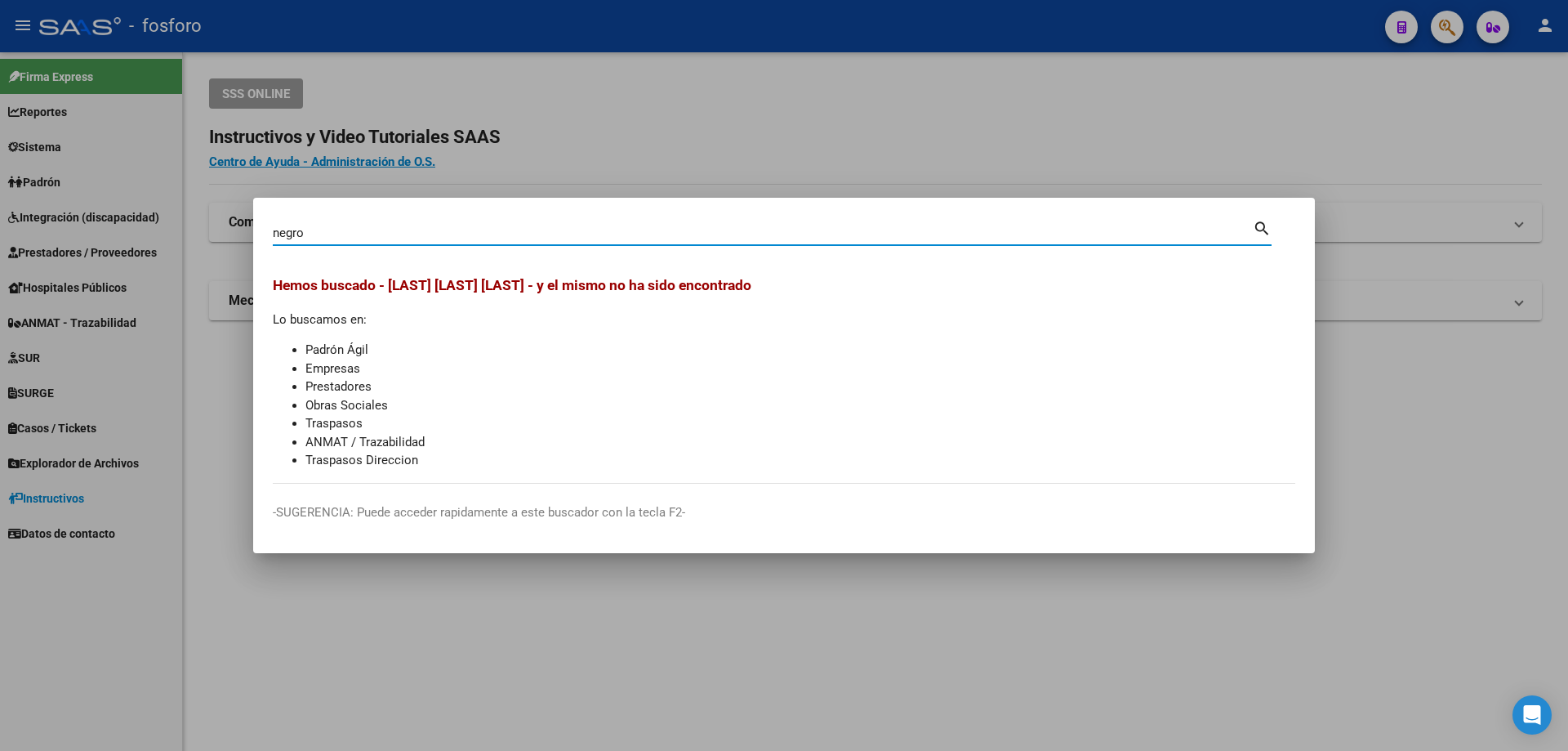 type on "negro" 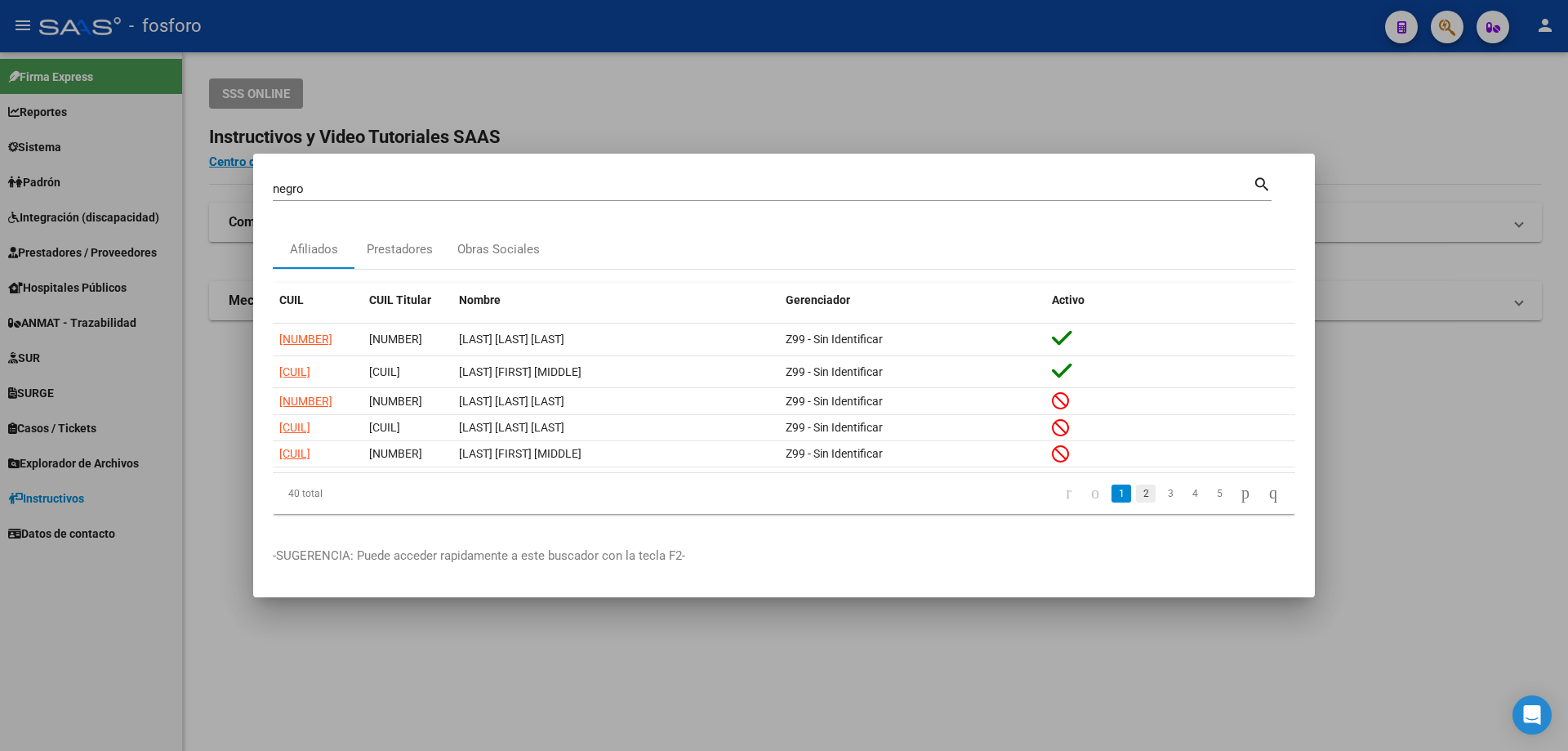 click on "2" 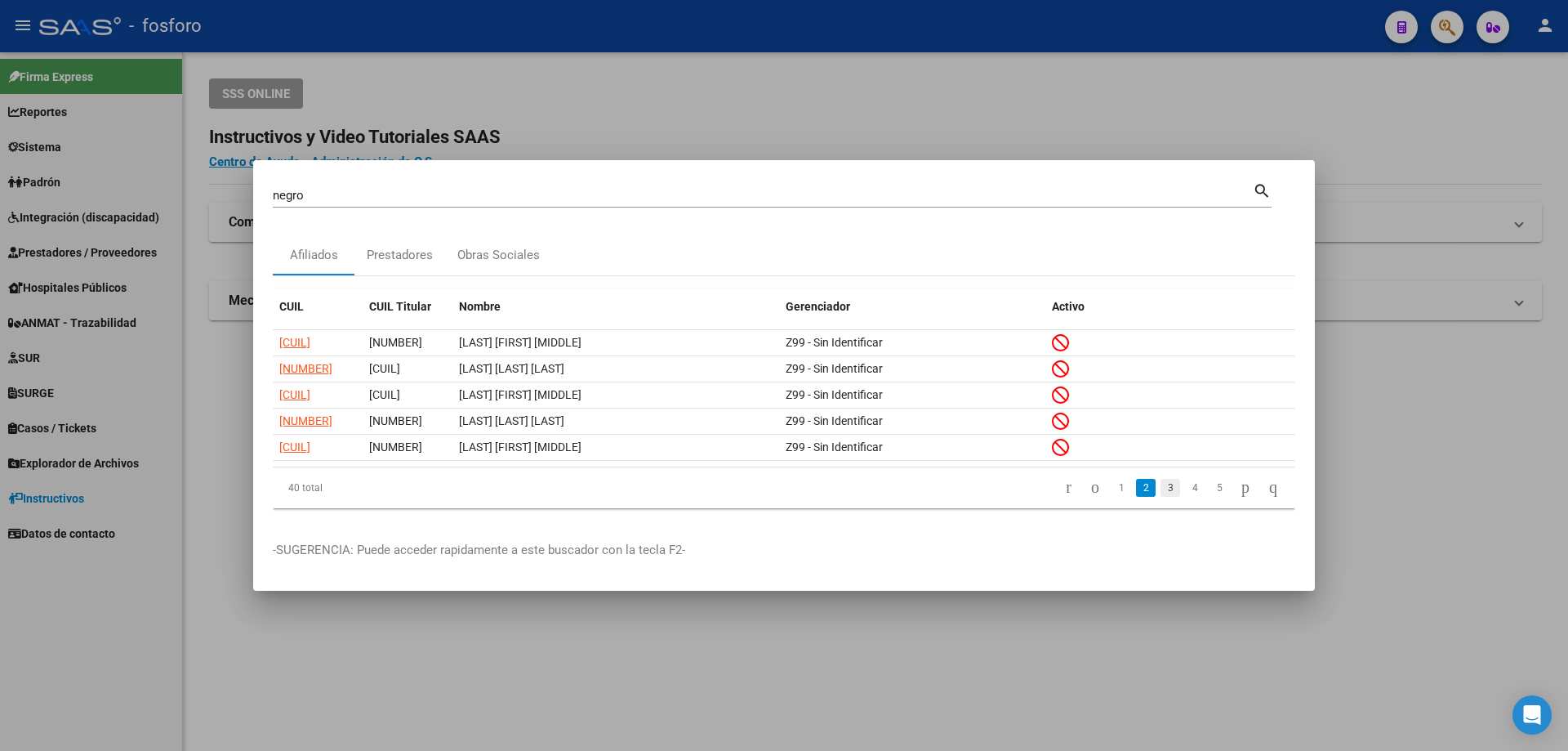click on "3" 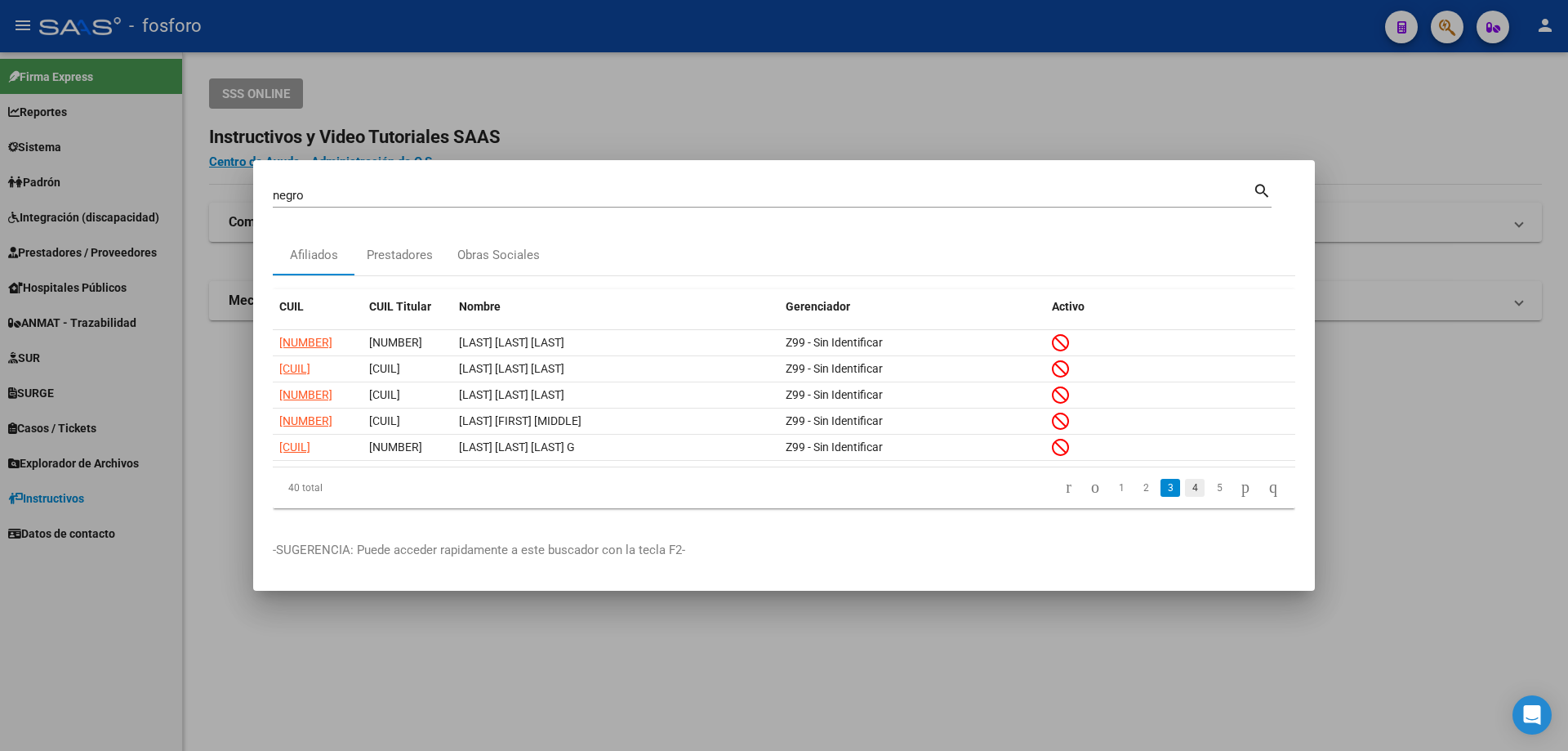 click on "4" 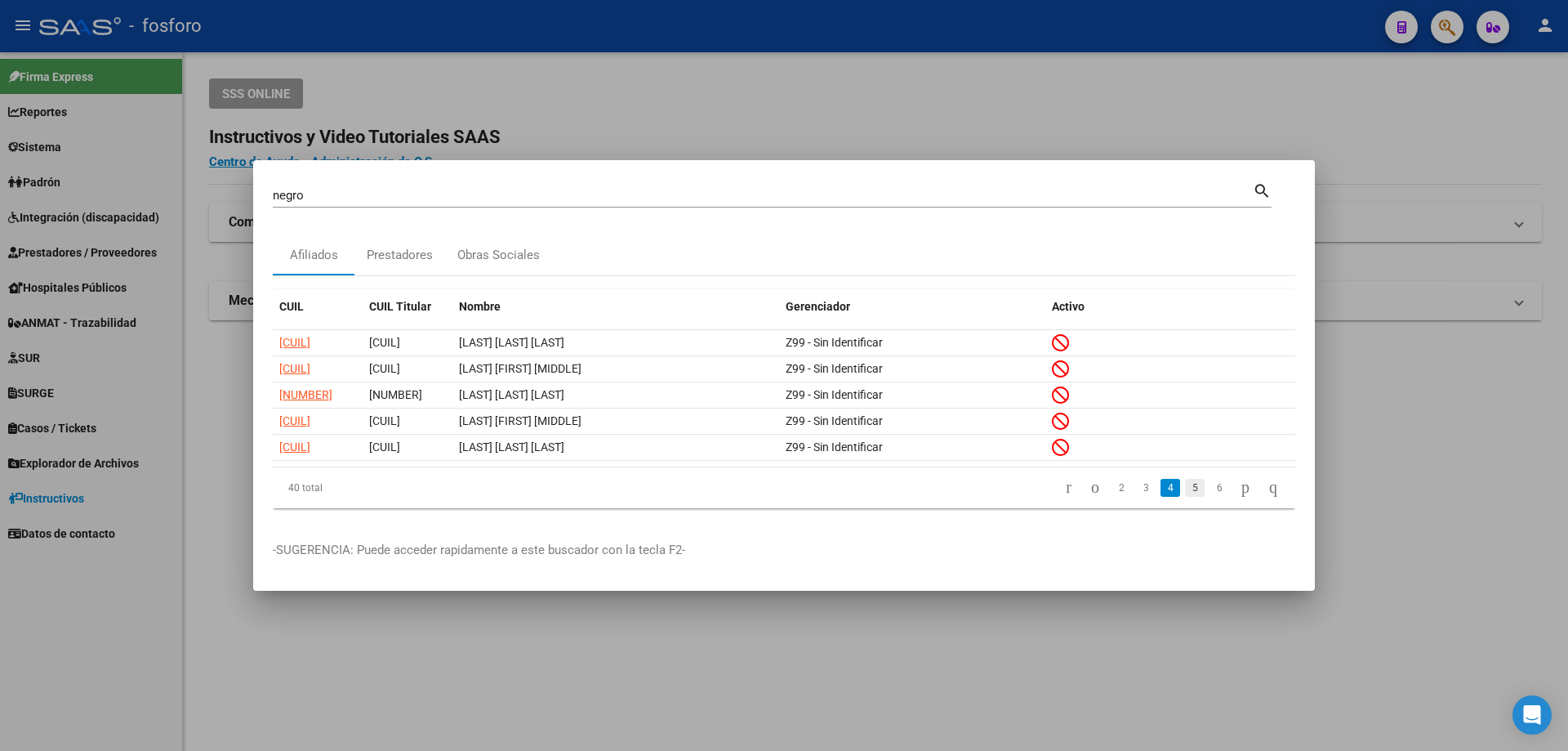 click on "5" 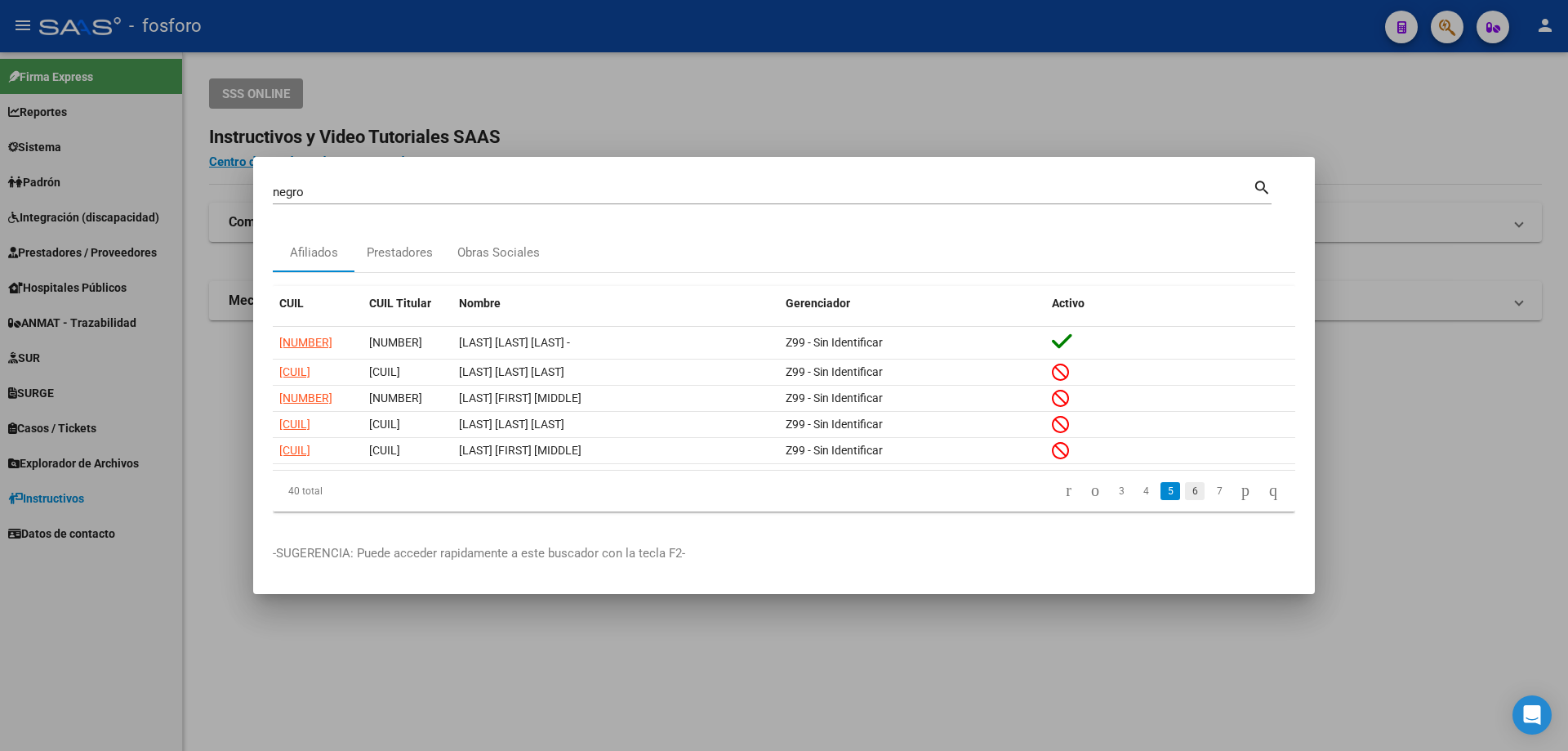 click on "6" 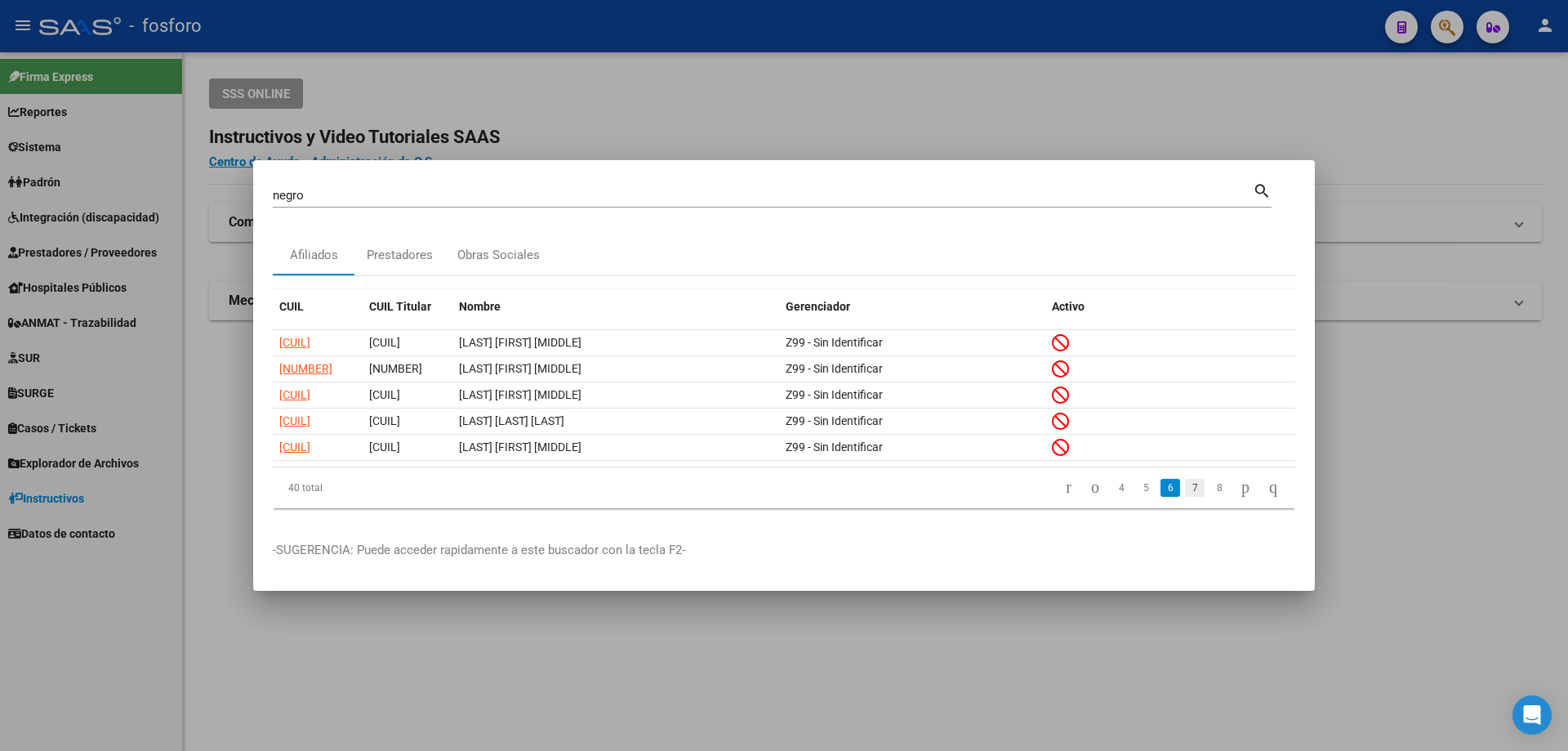 click on "7" 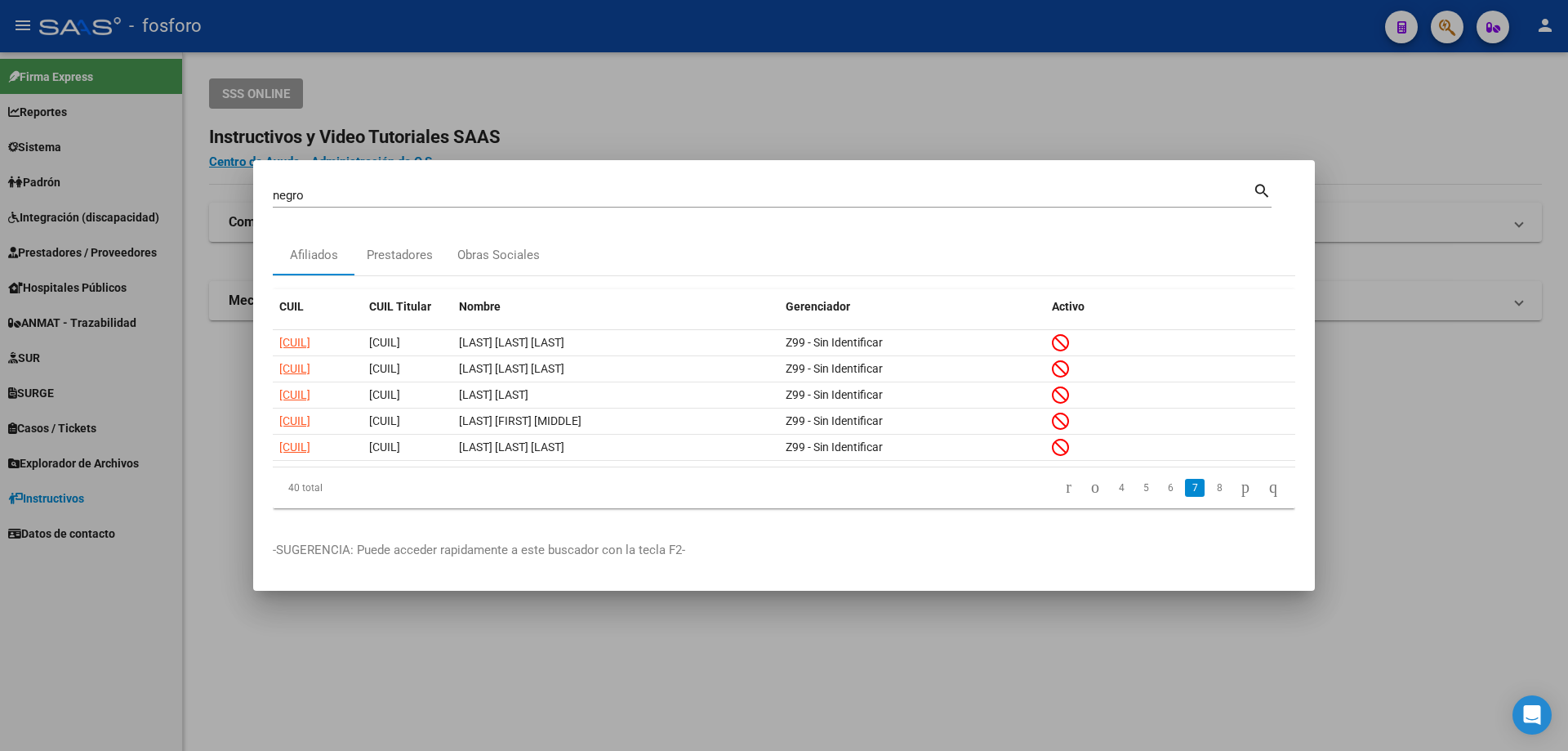 click on "7" 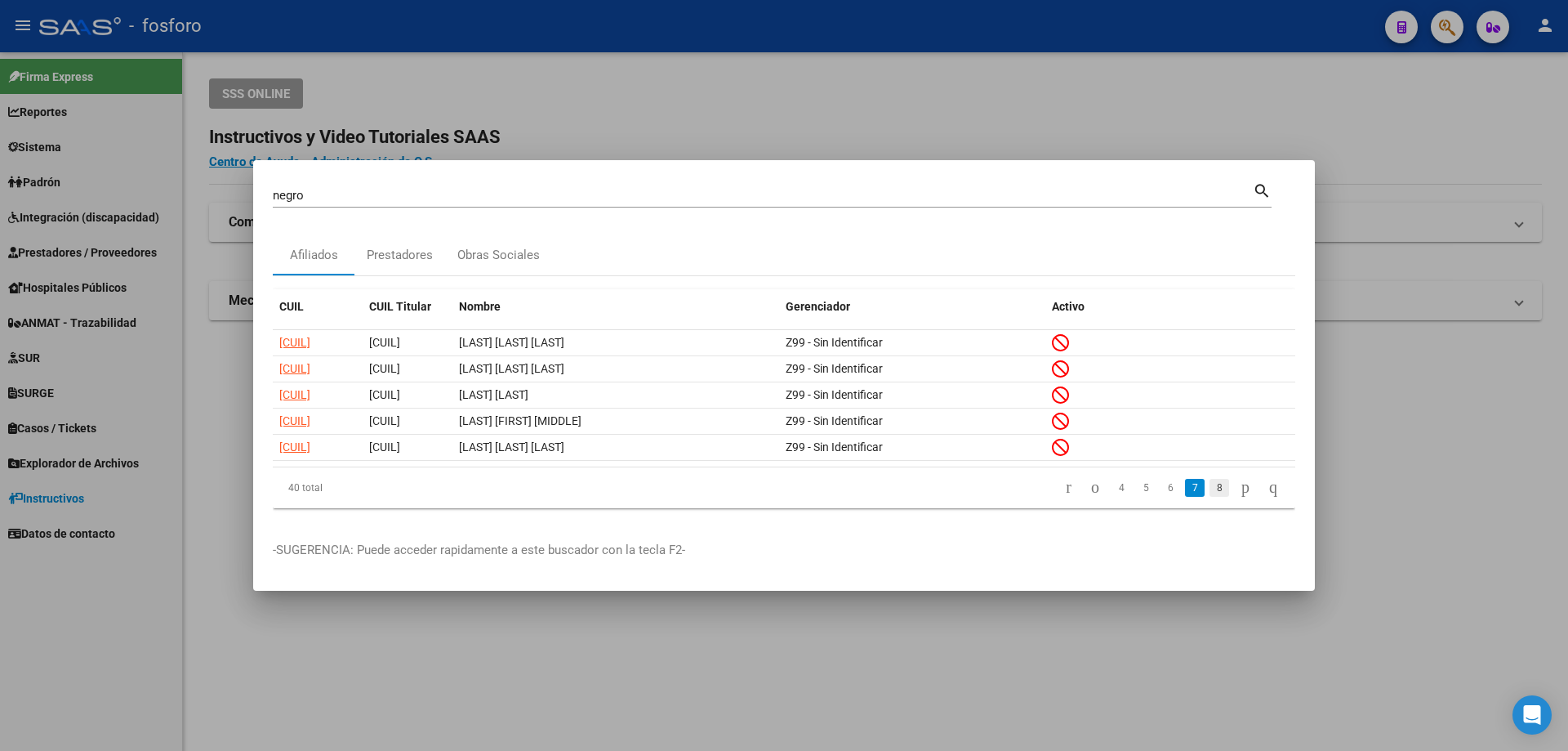 click on "8" 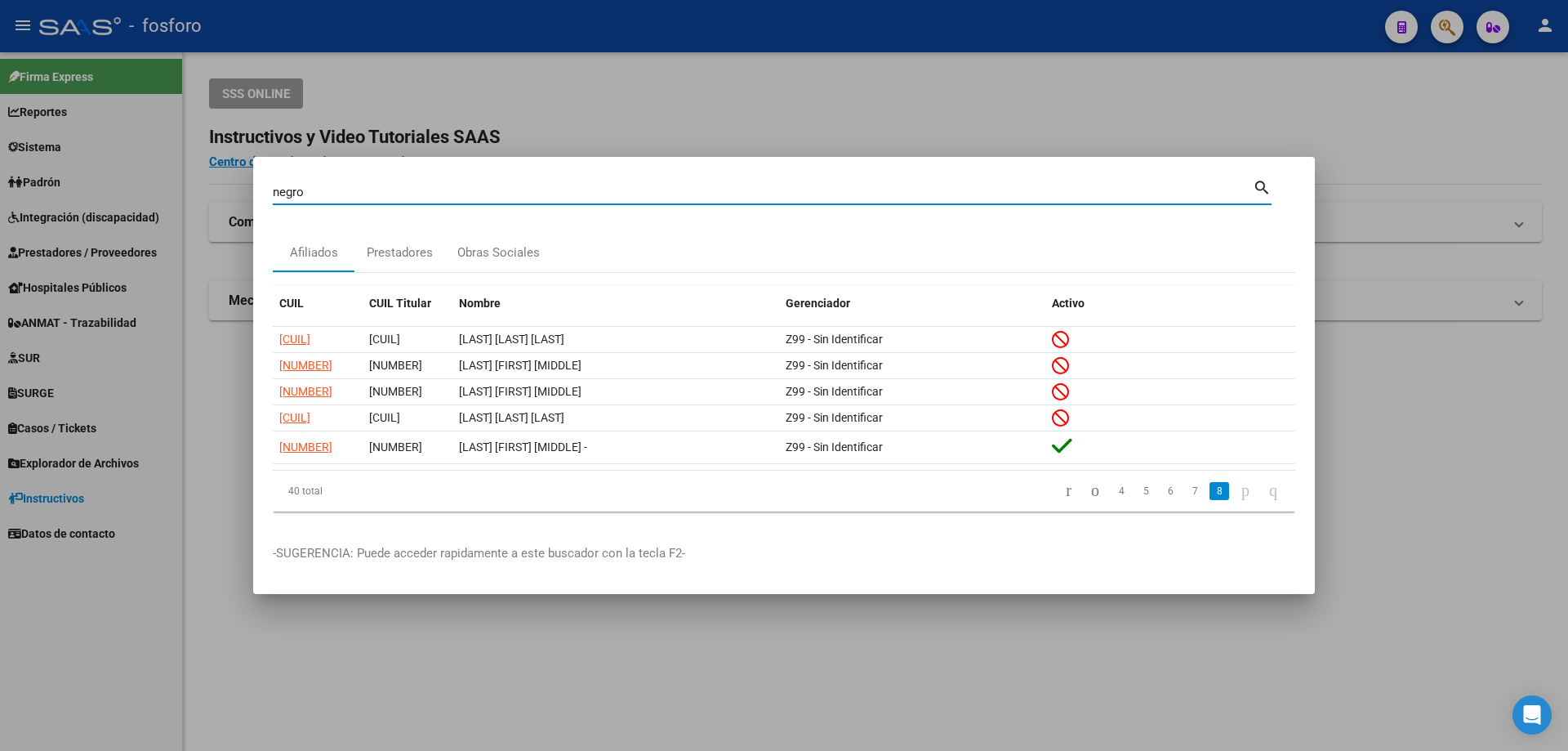 drag, startPoint x: 334, startPoint y: 192, endPoint x: 69, endPoint y: 190, distance: 265.00755 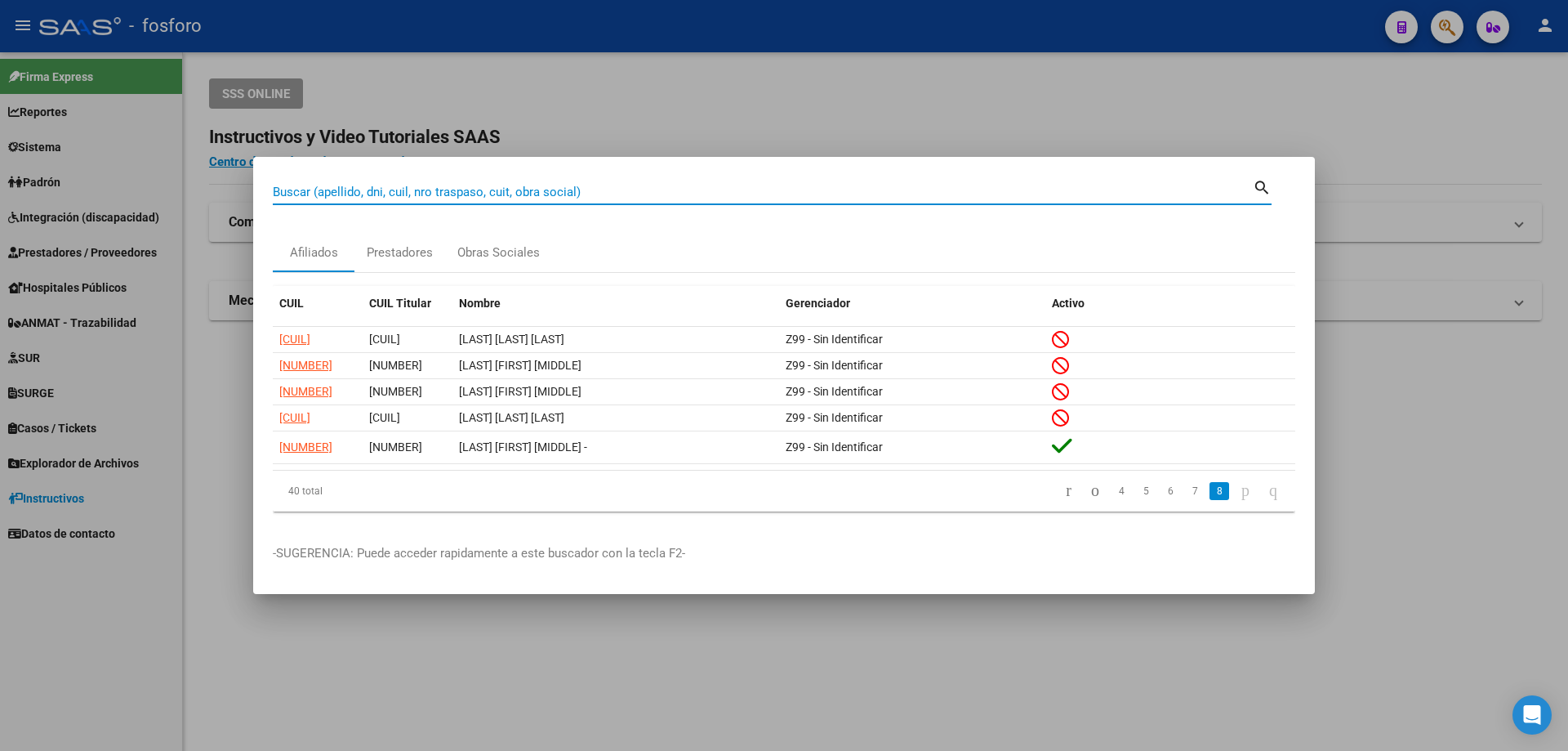 click on "Buscar (apellido, dni, cuil, nro traspaso, cuit, obra social)" at bounding box center [763, 192] 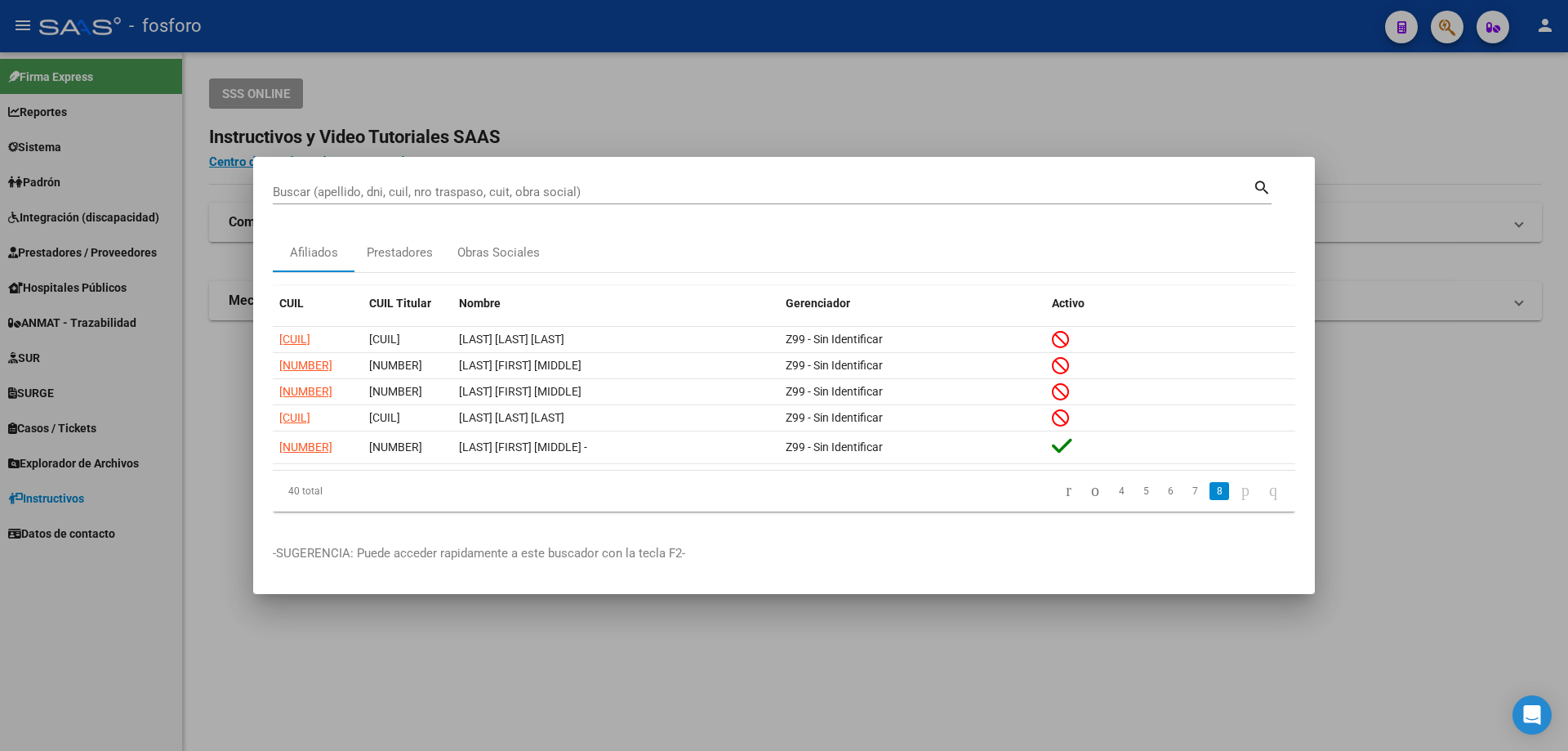 click at bounding box center (784, 375) 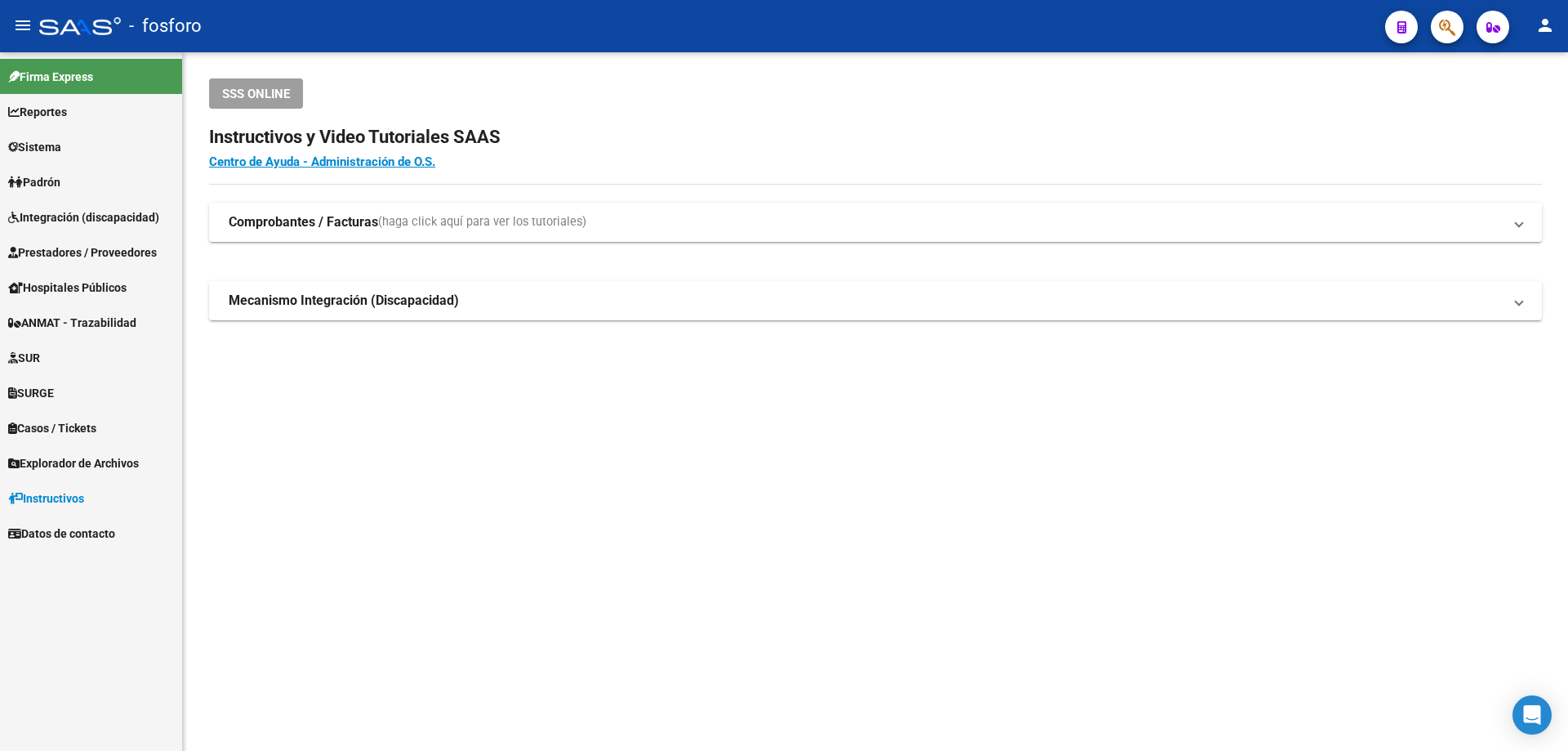 click on "SSS ONLINE Instructivos y Video Tutoriales SAAS Centro de Ayuda - Administración de O.S. Comprobantes / Facturas  (haga click aquí para ver los tutoriales) ¿Cómo cargar una factura?    Carga de Facturas En este video explicaremos cómo cargar facturas. También les mostraremos cómo asociar la documentación respaldatoria. Instructivo Carga de Facturas ¿Cómo cargar una factura con trazabilidad?    Carga de Facturas con Trazabilidad En este video explicaremos cómo cargar una factura con trazabilidad. También les mostraremos cómo asociar la documentación respaldatoria.  Instructivo Carga de Facturas con Trazabilidad ANMAT ¿Cómo editar una factura con trazabilidad?    Edición de Facturas con Trazabilidad En este video explicaremos cómo editar una factura que ya habíamos cargado. Les mostraremos cómo asociar la documentación respaldatoria y la trazabilidad. Mecanismo Integración (Discapacidad) Presentación de Legajos y Comprobantes SSS Presentación de legajos y comprobantes" 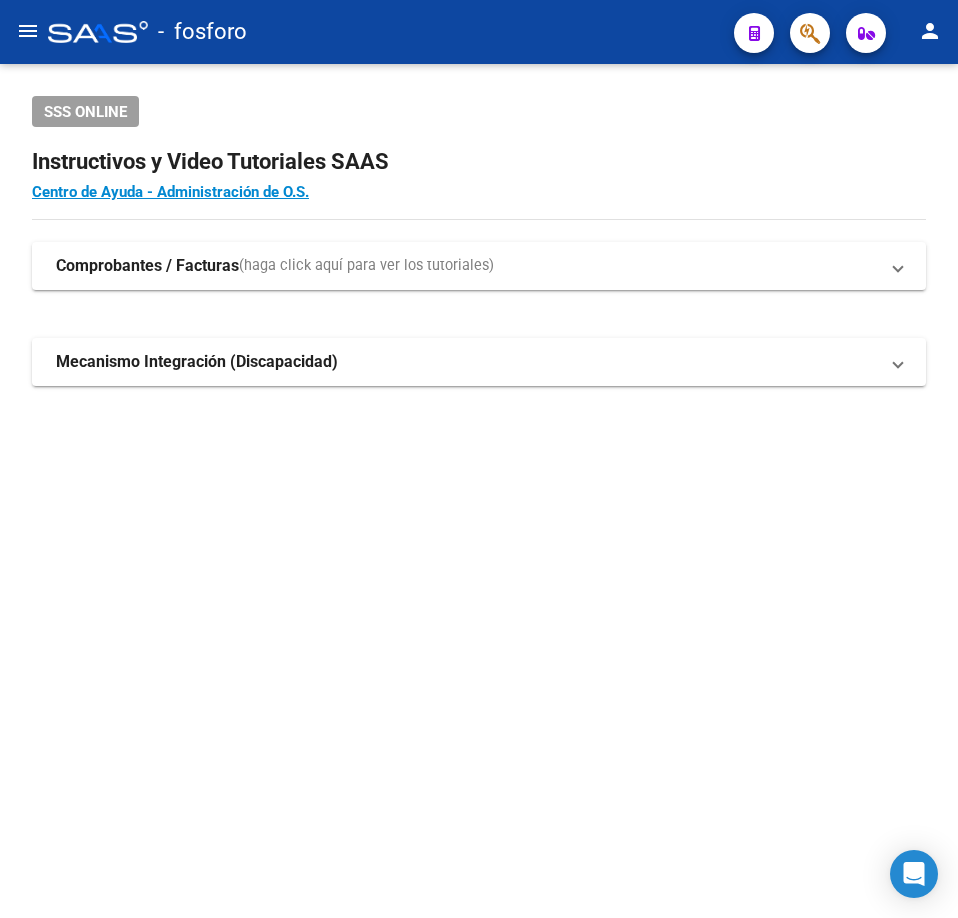 click on "SSS ONLINE Instructivos y Video Tutoriales SAAS Centro de Ayuda - Administración de O.S. Comprobantes / Facturas  (haga click aquí para ver los tutoriales) ¿Cómo cargar una factura?    Carga de Facturas En este video explicaremos cómo cargar facturas. También les mostraremos cómo asociar la documentación respaldatoria. Instructivo Carga de Facturas ¿Cómo cargar una factura con trazabilidad?    Carga de Facturas con Trazabilidad En este video explicaremos cómo cargar una factura con trazabilidad. También les mostraremos cómo asociar la documentación respaldatoria.  Instructivo Carga de Facturas con Trazabilidad ANMAT ¿Cómo editar una factura con trazabilidad?    Edición de Facturas con Trazabilidad En este video explicaremos cómo editar una factura que ya habíamos cargado. Les mostraremos cómo asociar la documentación respaldatoria y la trazabilidad. Mecanismo Integración (Discapacidad) Presentación de Legajos y Comprobantes SSS Presentación de legajos y comprobantes" 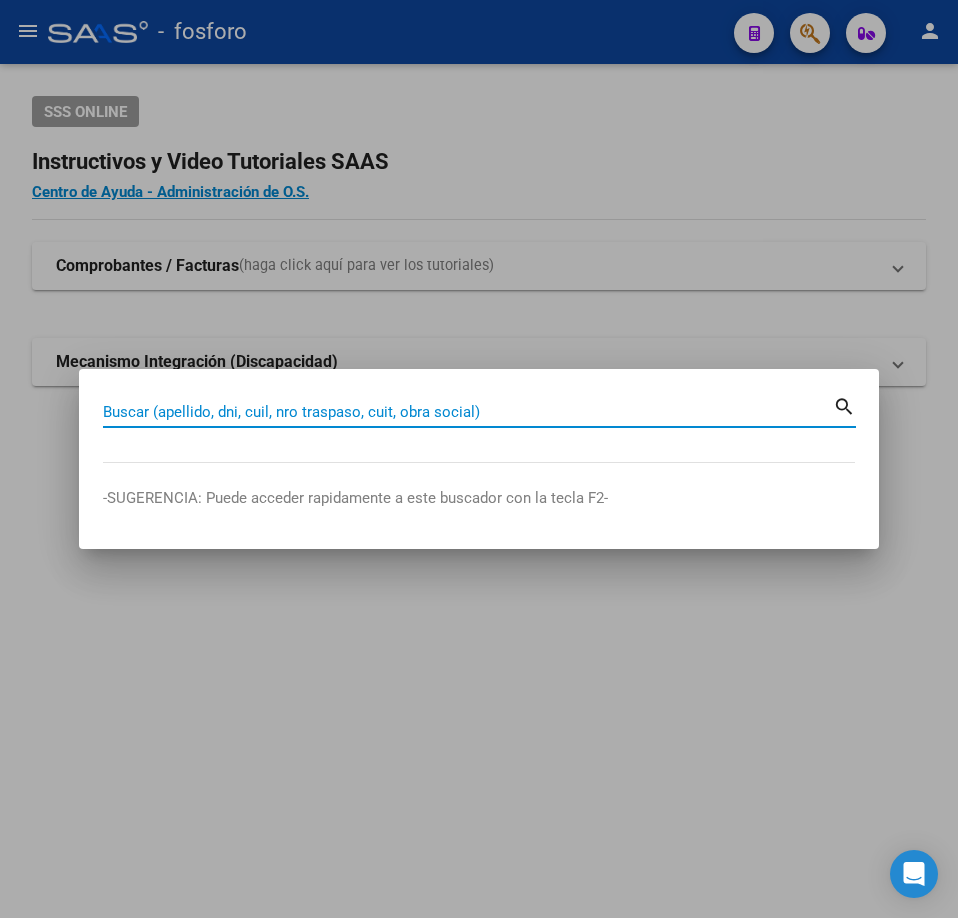 paste on "[CUIL]" 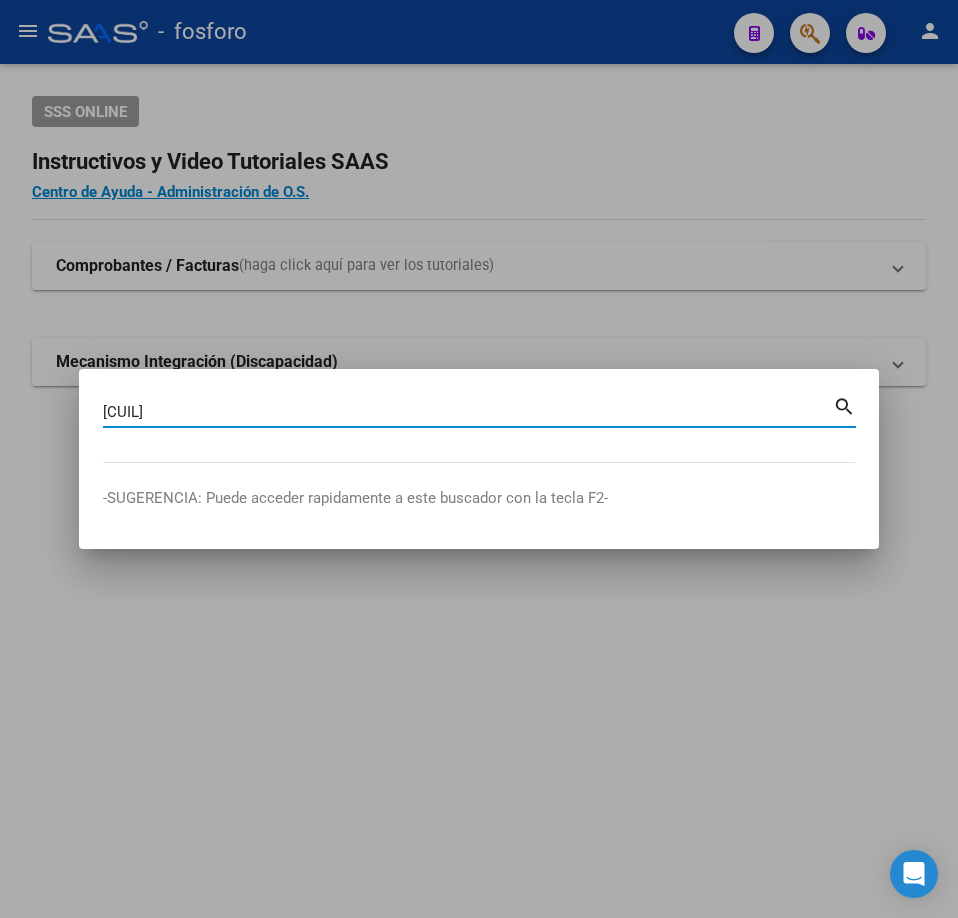 type on "[CUIL]" 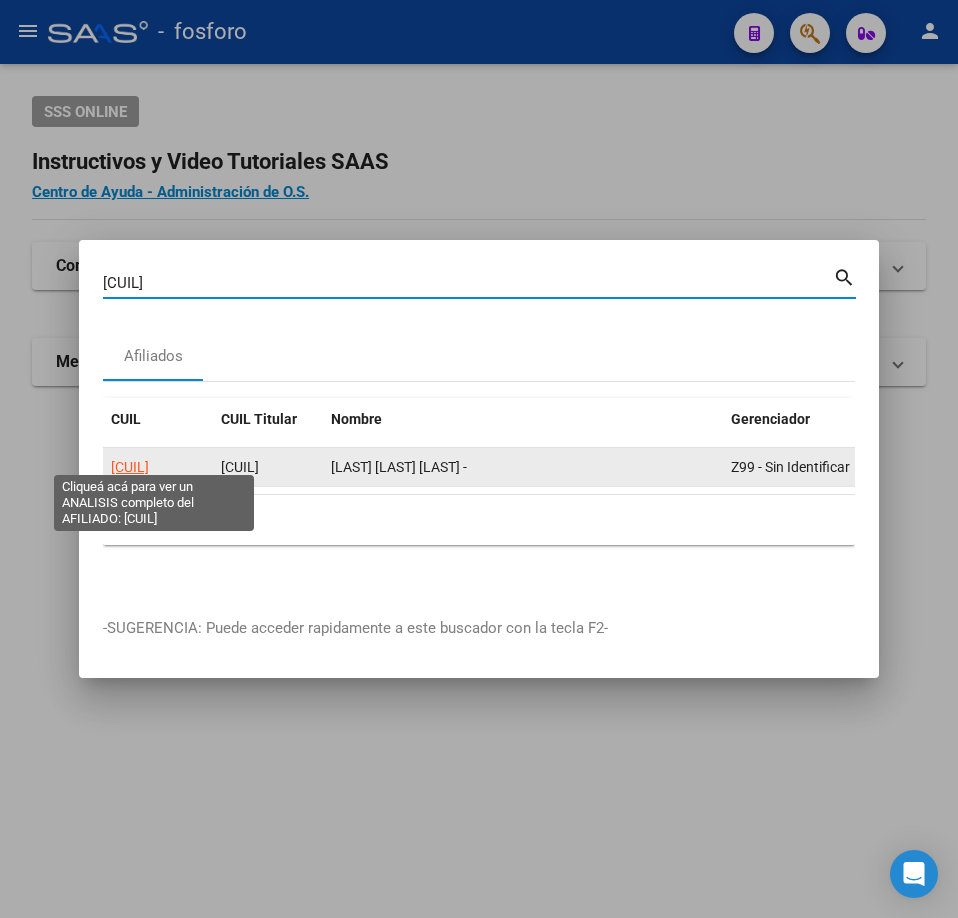 click on "[CUIL]" 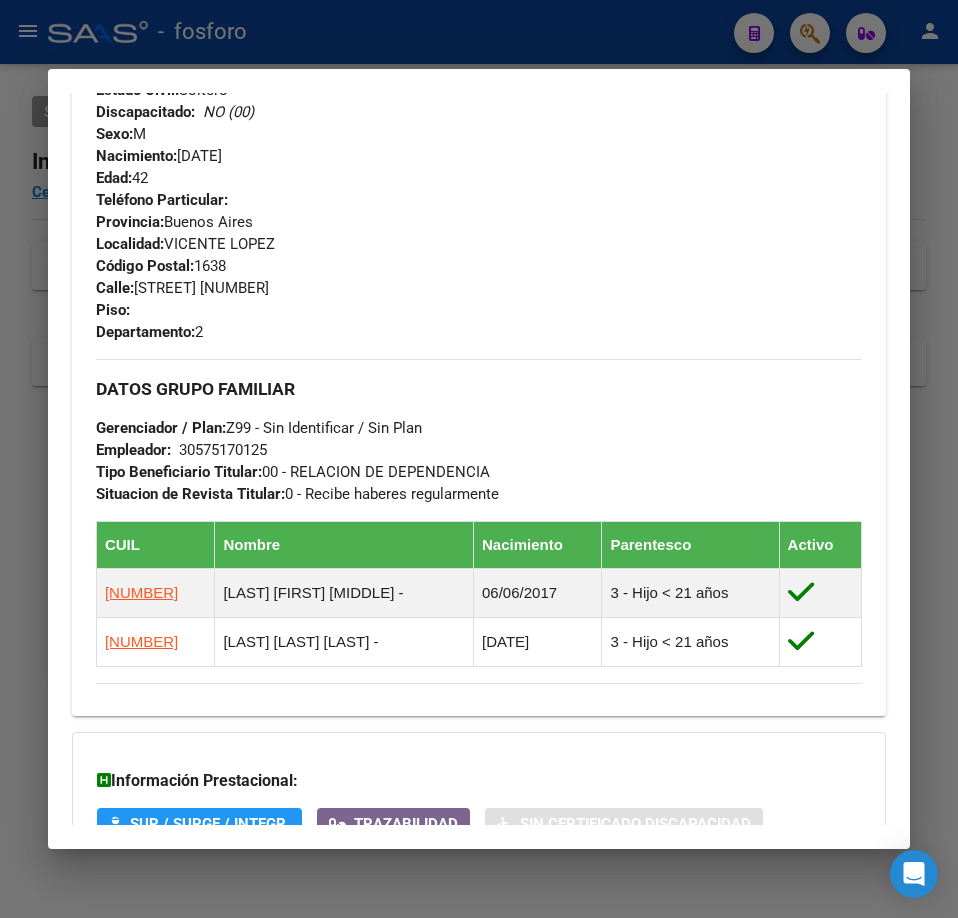 scroll, scrollTop: 1078, scrollLeft: 0, axis: vertical 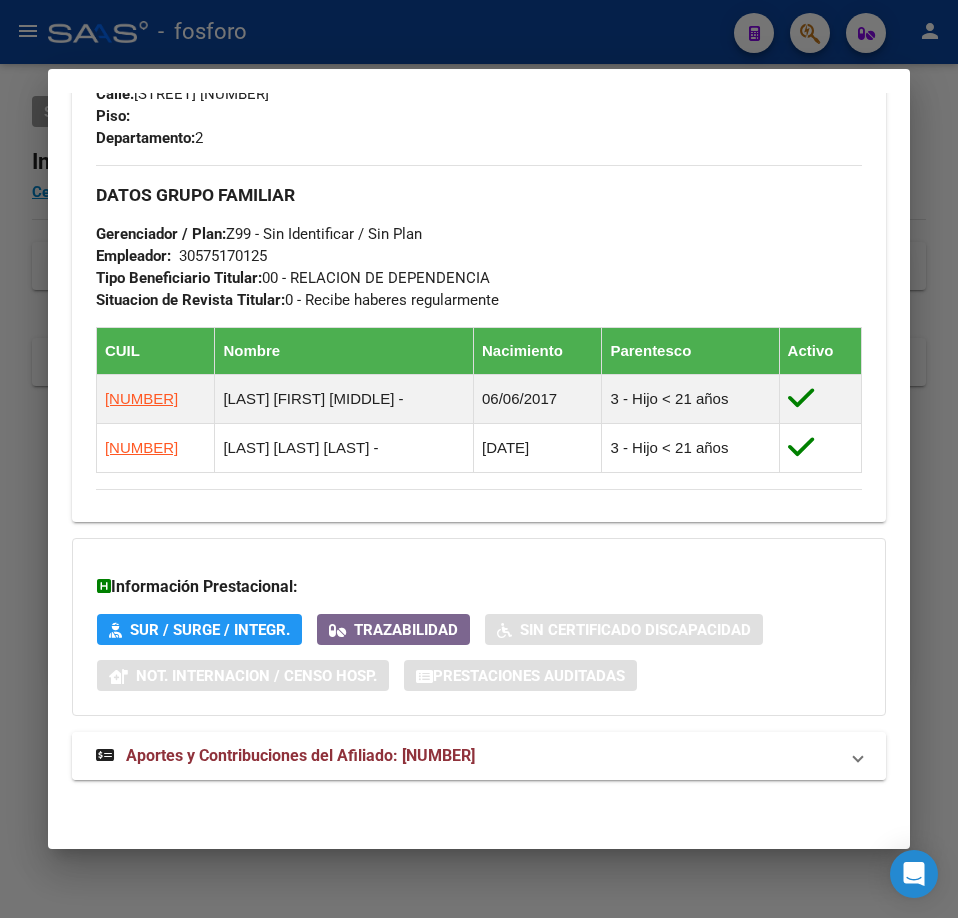 click on "Aportes y Contribuciones del Afiliado: [NUMBER]" at bounding box center (300, 755) 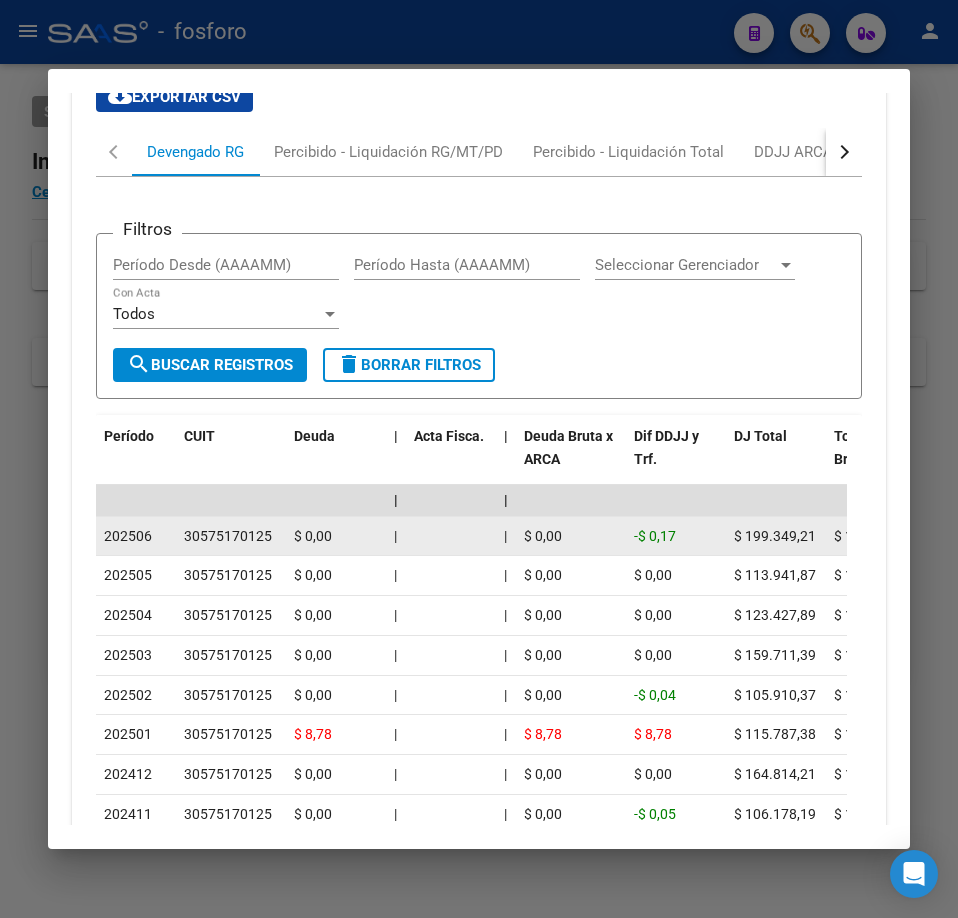 scroll, scrollTop: 1955, scrollLeft: 0, axis: vertical 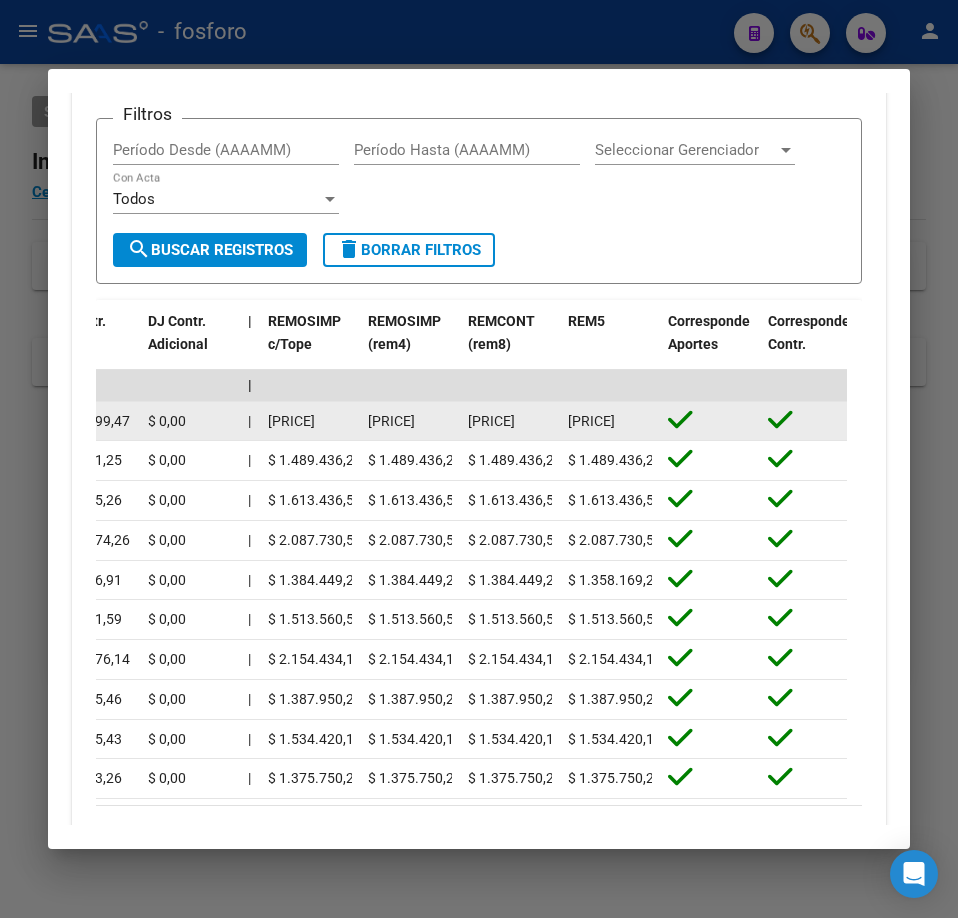 drag, startPoint x: 270, startPoint y: 419, endPoint x: 393, endPoint y: 424, distance: 123.101585 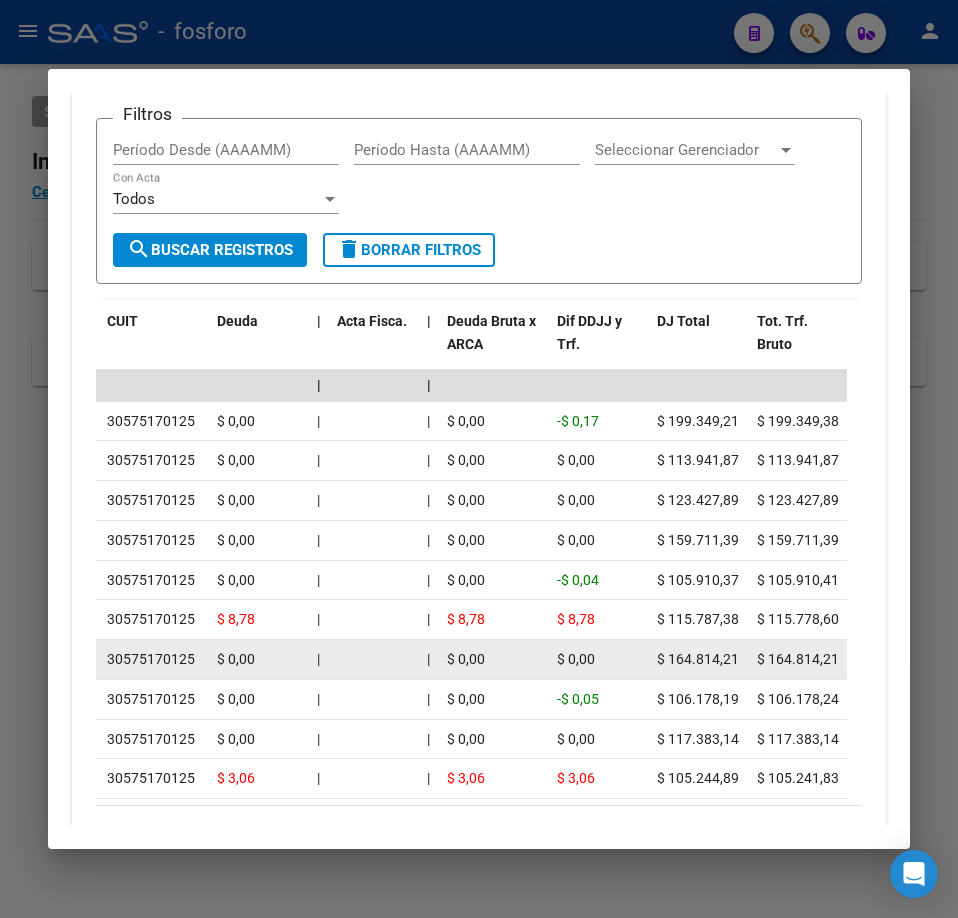 scroll, scrollTop: 0, scrollLeft: 47, axis: horizontal 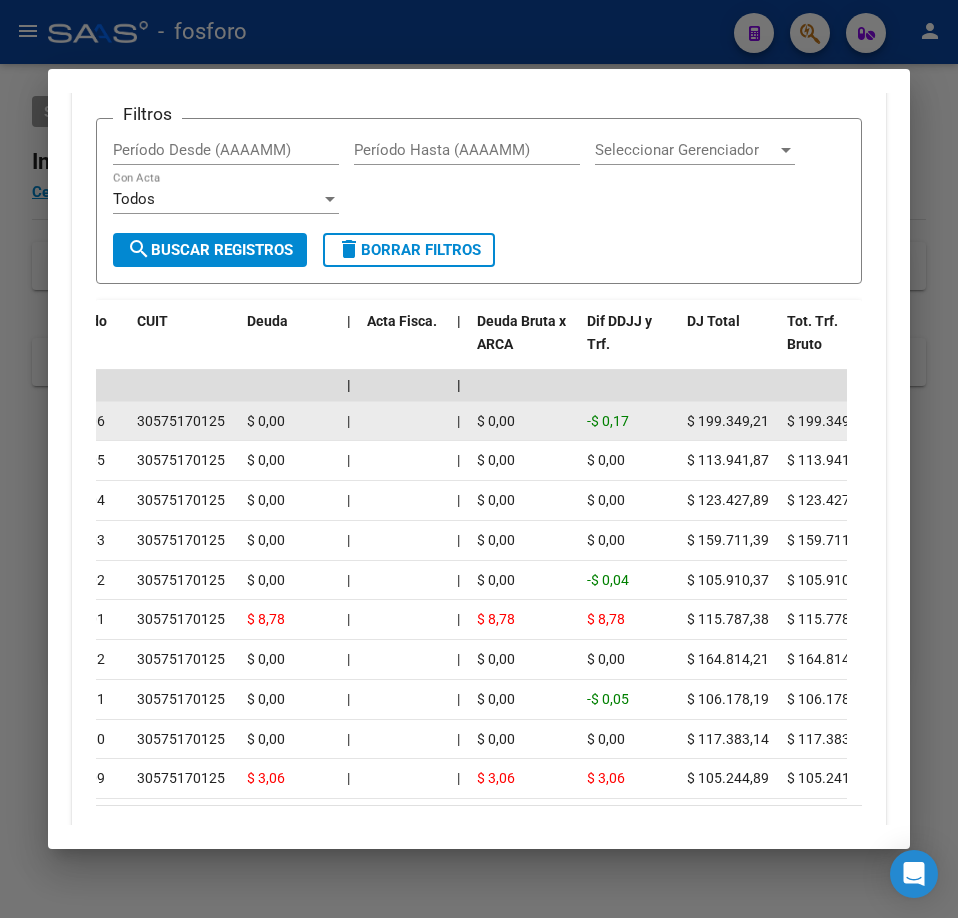 click on "30575170125" 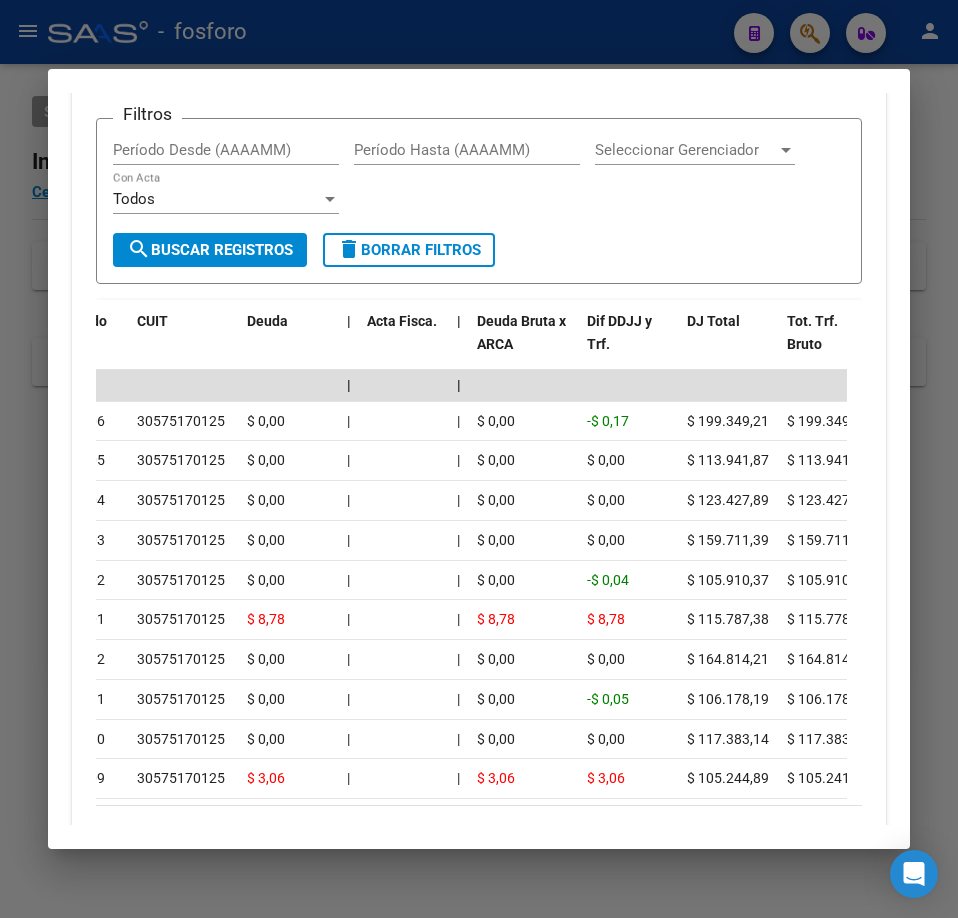click on "Filtros Período Desde (AAAAMM) Período Hasta (AAAAMM) Seleccionar Gerenciador Seleccionar Gerenciador Todos Con Acta search  Buscar Registros  delete  Borrar Filtros" at bounding box center [479, 201] 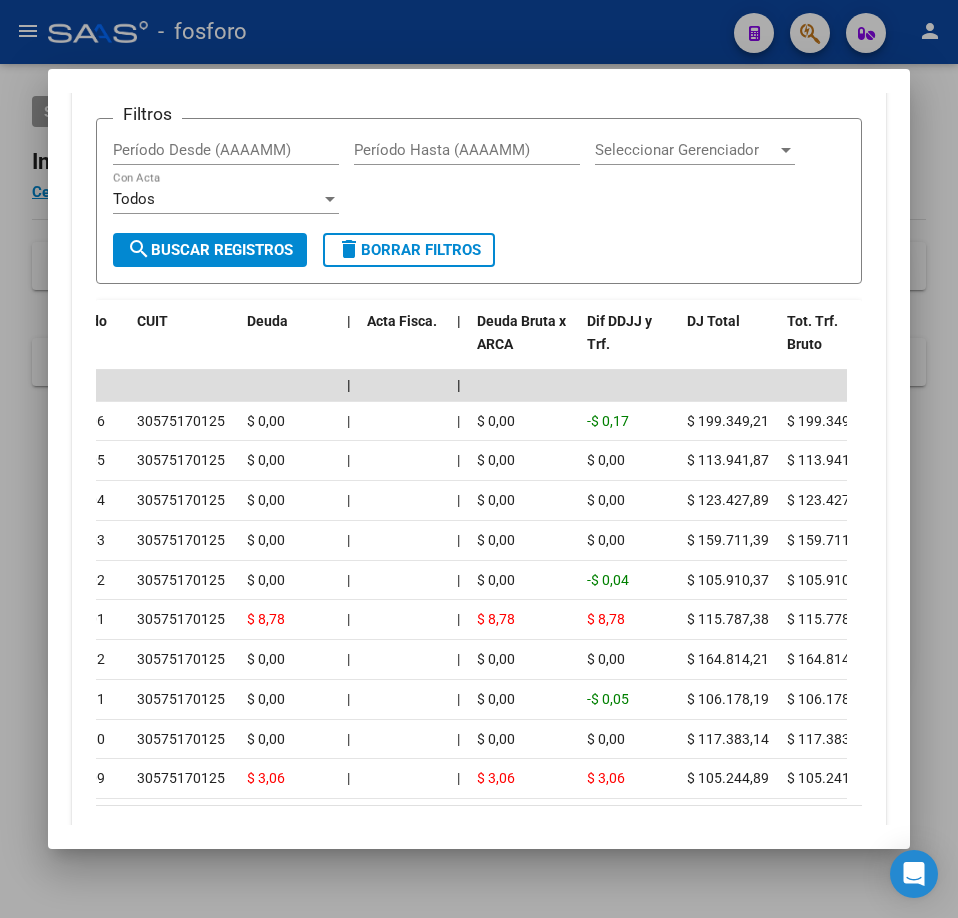 type 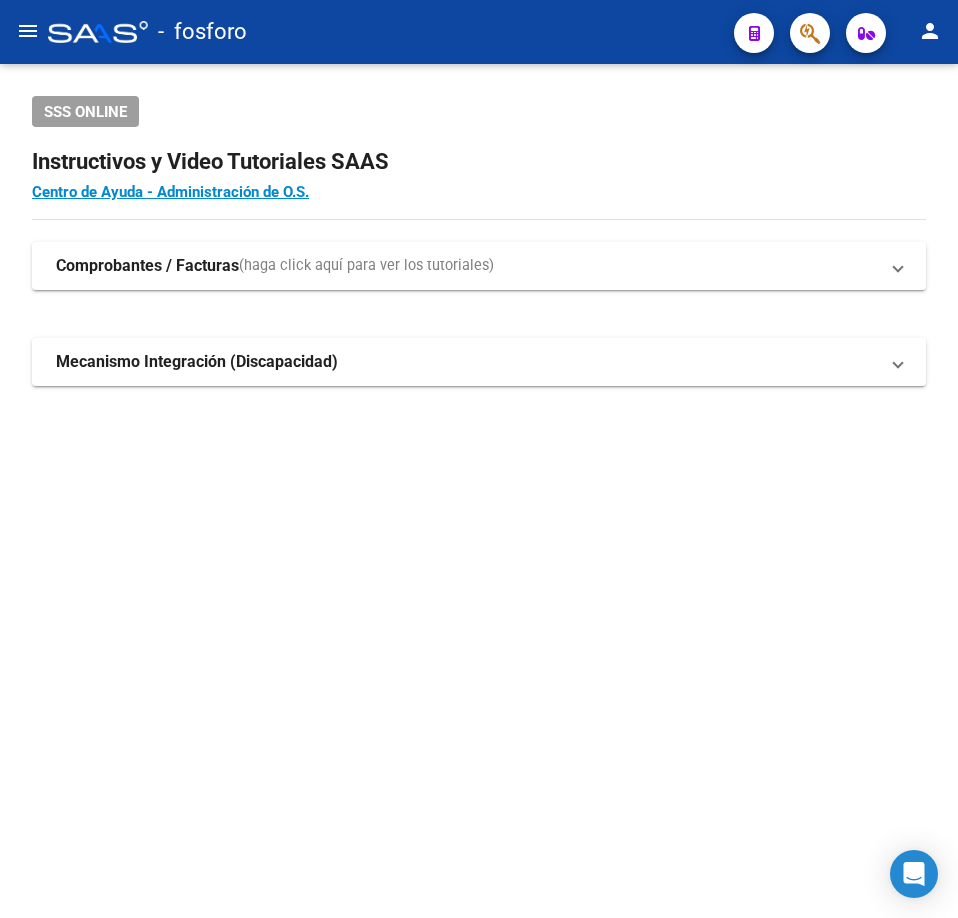 click on "SSS ONLINE Instructivos y Video Tutoriales SAAS Centro de Ayuda - Administración de O.S. Comprobantes / Facturas  (haga click aquí para ver los tutoriales) ¿Cómo cargar una factura?    Carga de Facturas En este video explicaremos cómo cargar facturas. También les mostraremos cómo asociar la documentación respaldatoria. Instructivo Carga de Facturas ¿Cómo cargar una factura con trazabilidad?    Carga de Facturas con Trazabilidad En este video explicaremos cómo cargar una factura con trazabilidad. También les mostraremos cómo asociar la documentación respaldatoria.  Instructivo Carga de Facturas con Trazabilidad ANMAT ¿Cómo editar una factura con trazabilidad?    Edición de Facturas con Trazabilidad En este video explicaremos cómo editar una factura que ya habíamos cargado. Les mostraremos cómo asociar la documentación respaldatoria y la trazabilidad. Mecanismo Integración (Discapacidad) Presentación de Legajos y Comprobantes SSS Presentación de legajos y comprobantes" 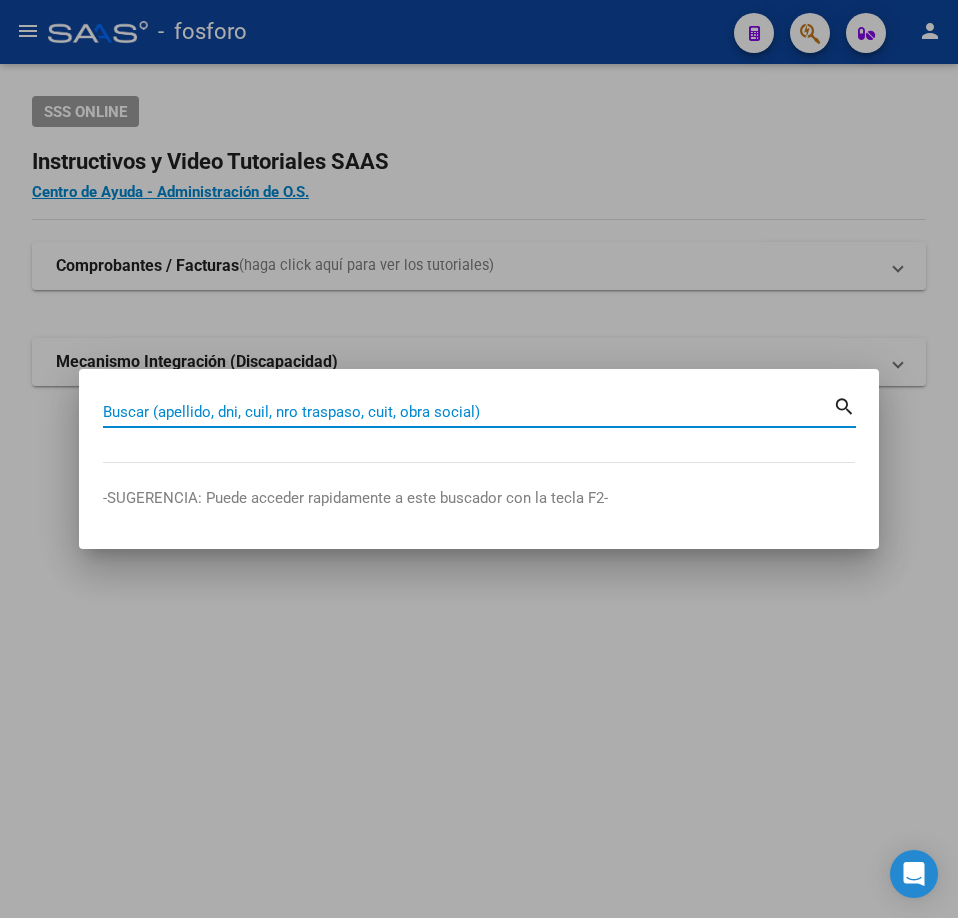 paste on "[CUIL]" 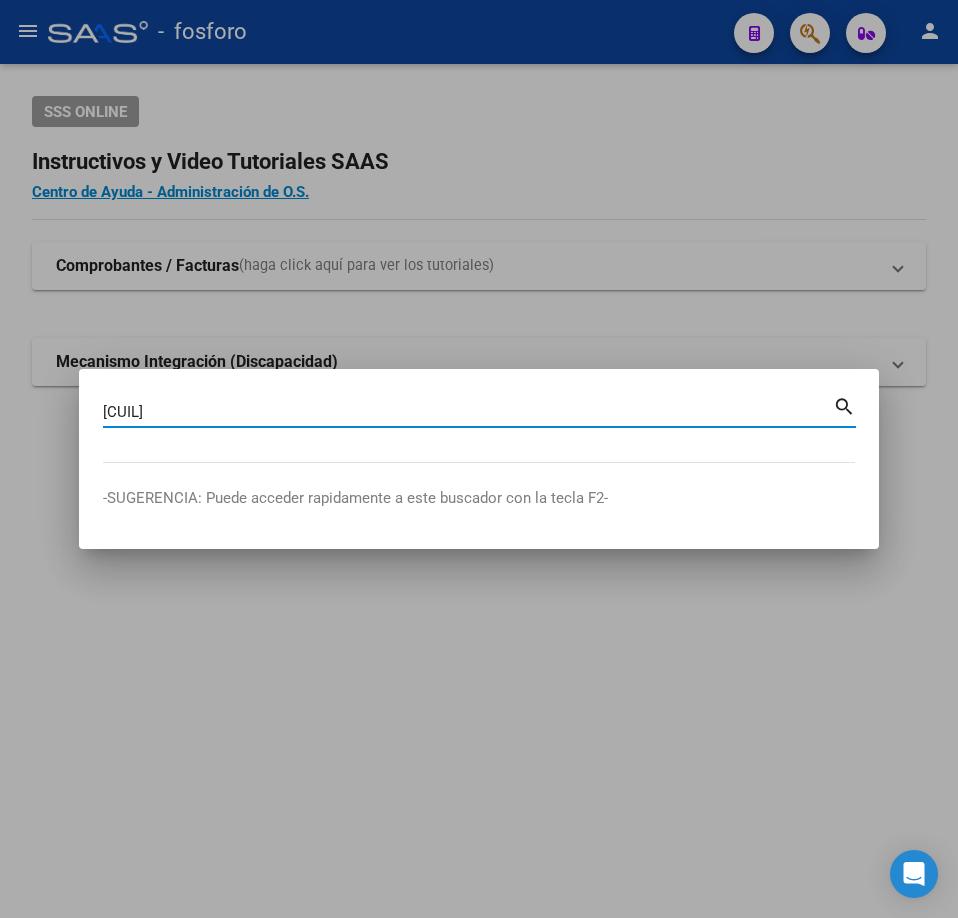 type on "[CUIL]" 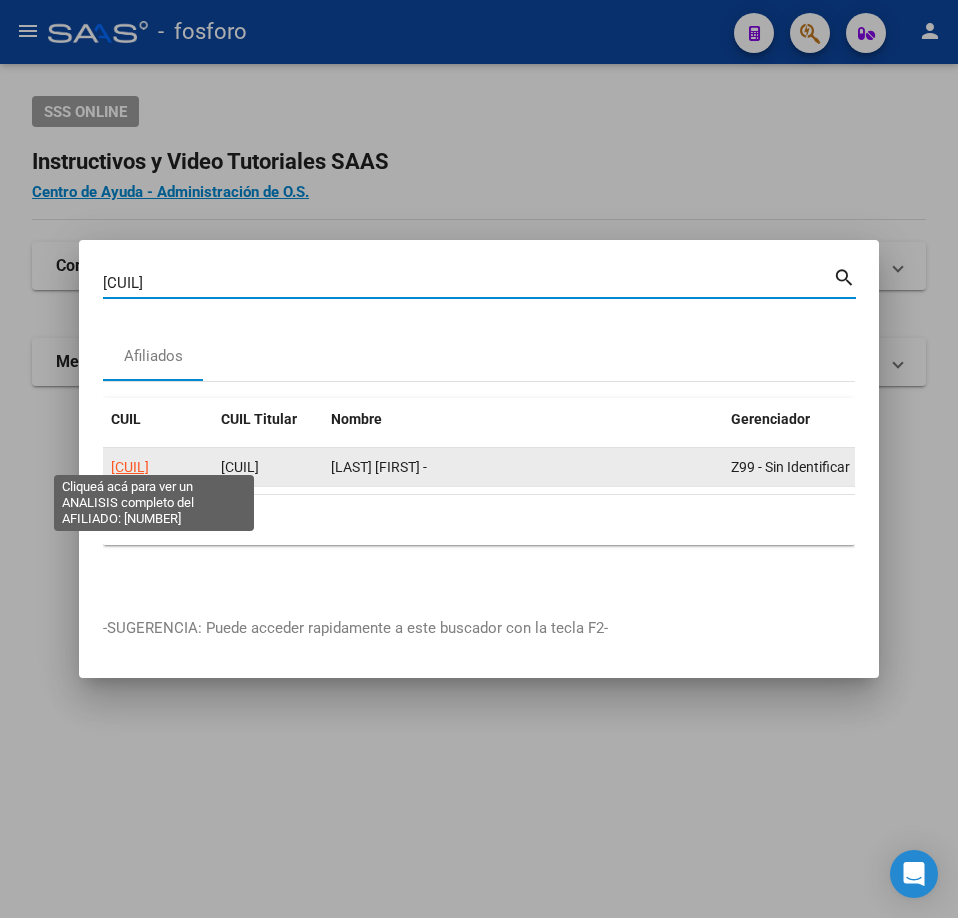 click on "[CUIL]" 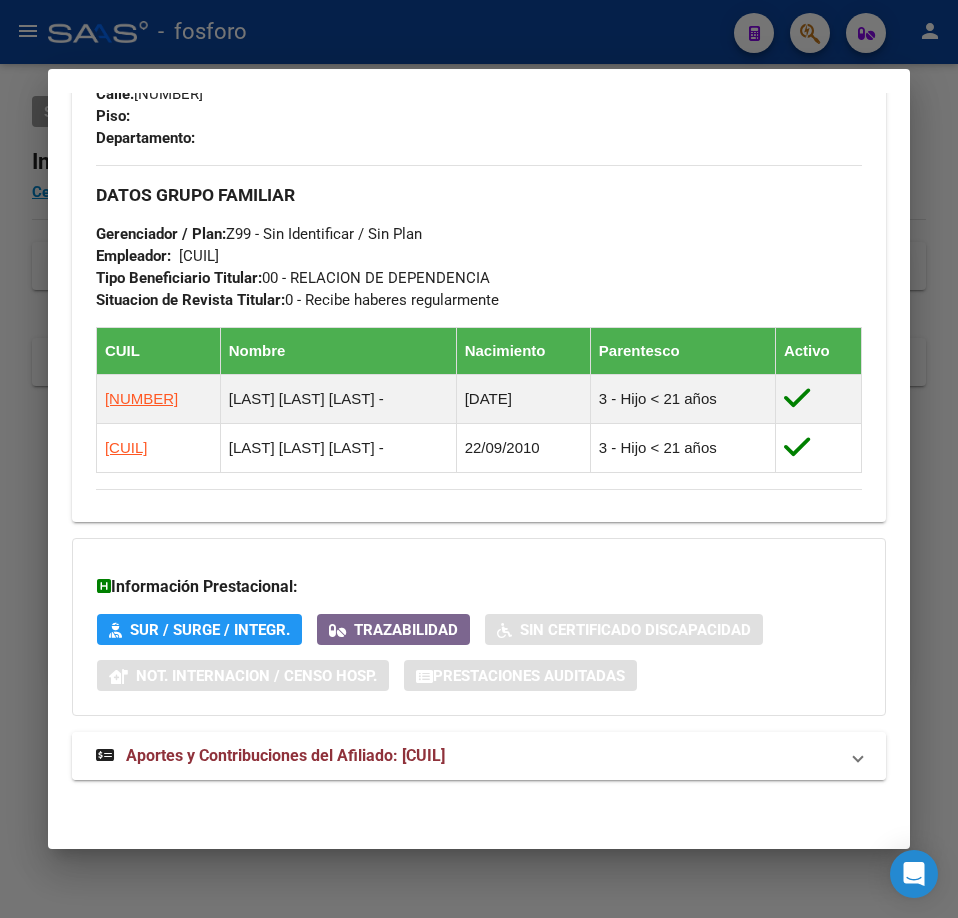 click on "Aportes y Contribuciones del Afiliado: [CUIL]" at bounding box center (479, 756) 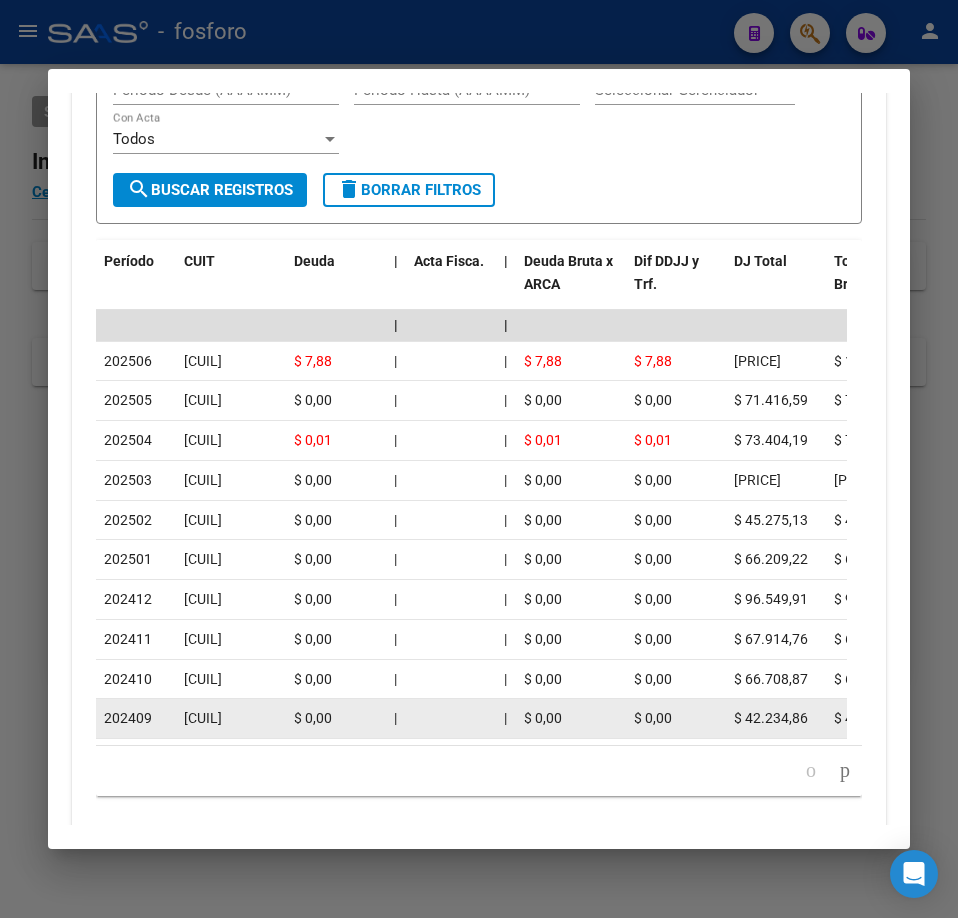 scroll, scrollTop: 2136, scrollLeft: 0, axis: vertical 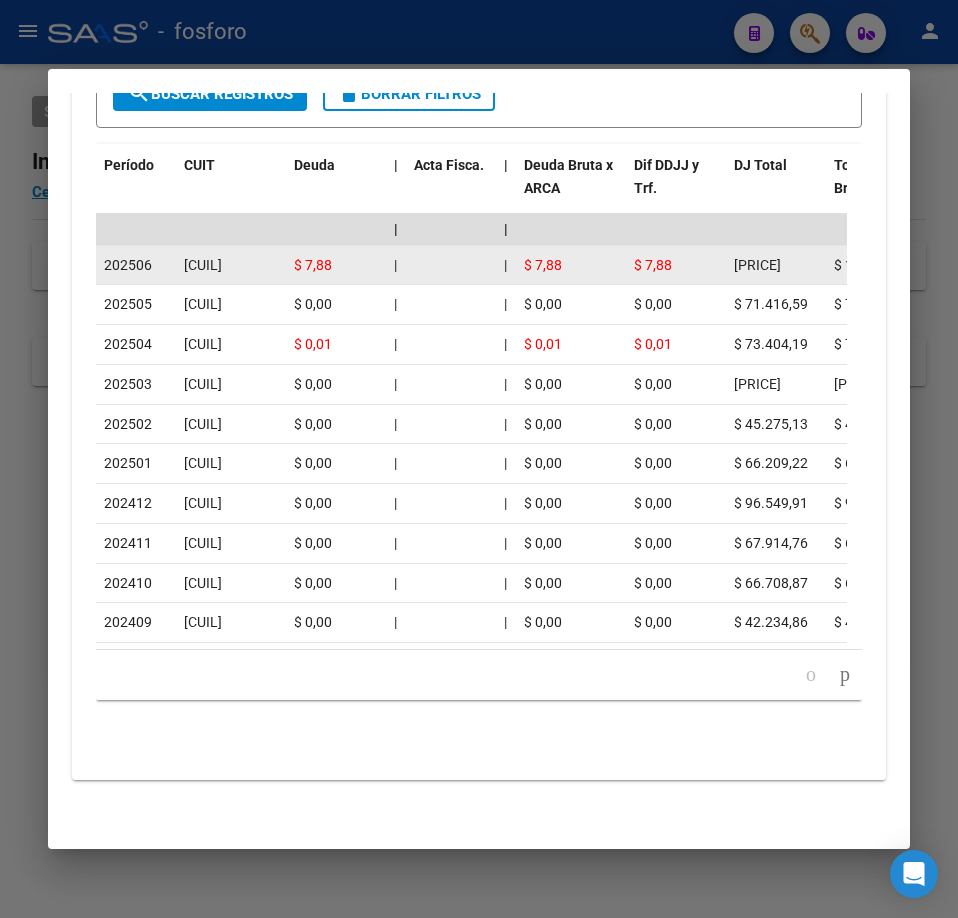click on "[CUIL]" 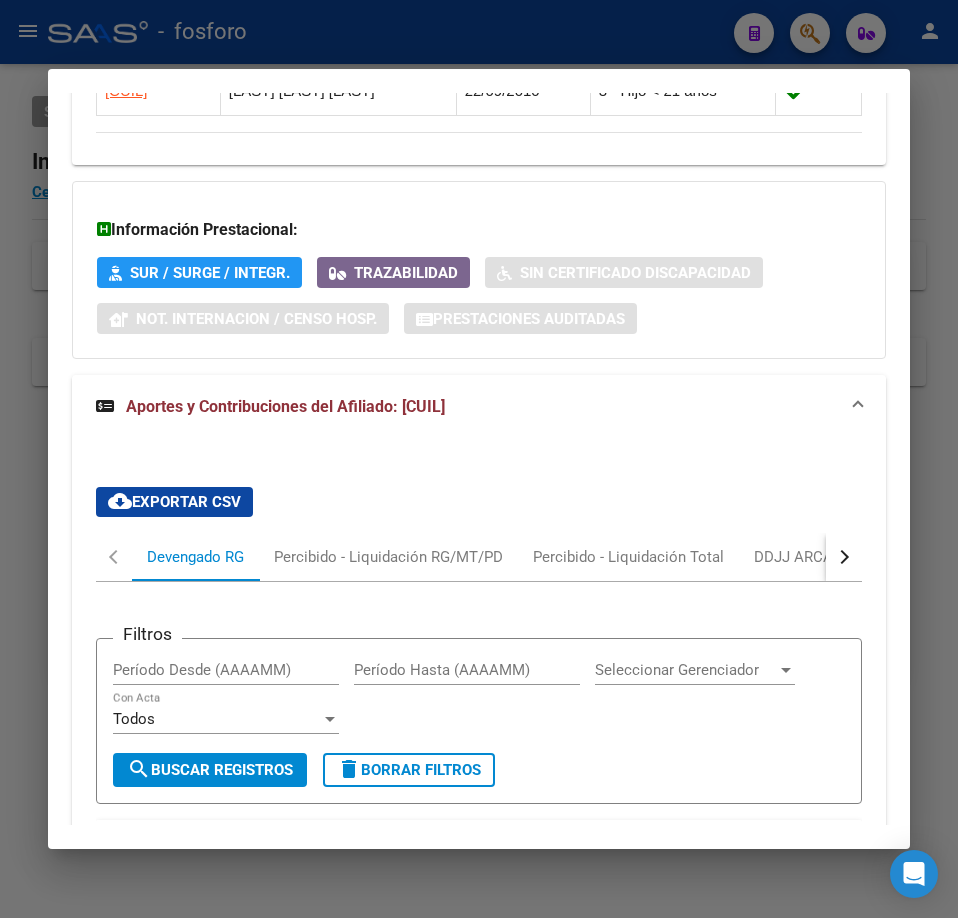 scroll, scrollTop: 1036, scrollLeft: 0, axis: vertical 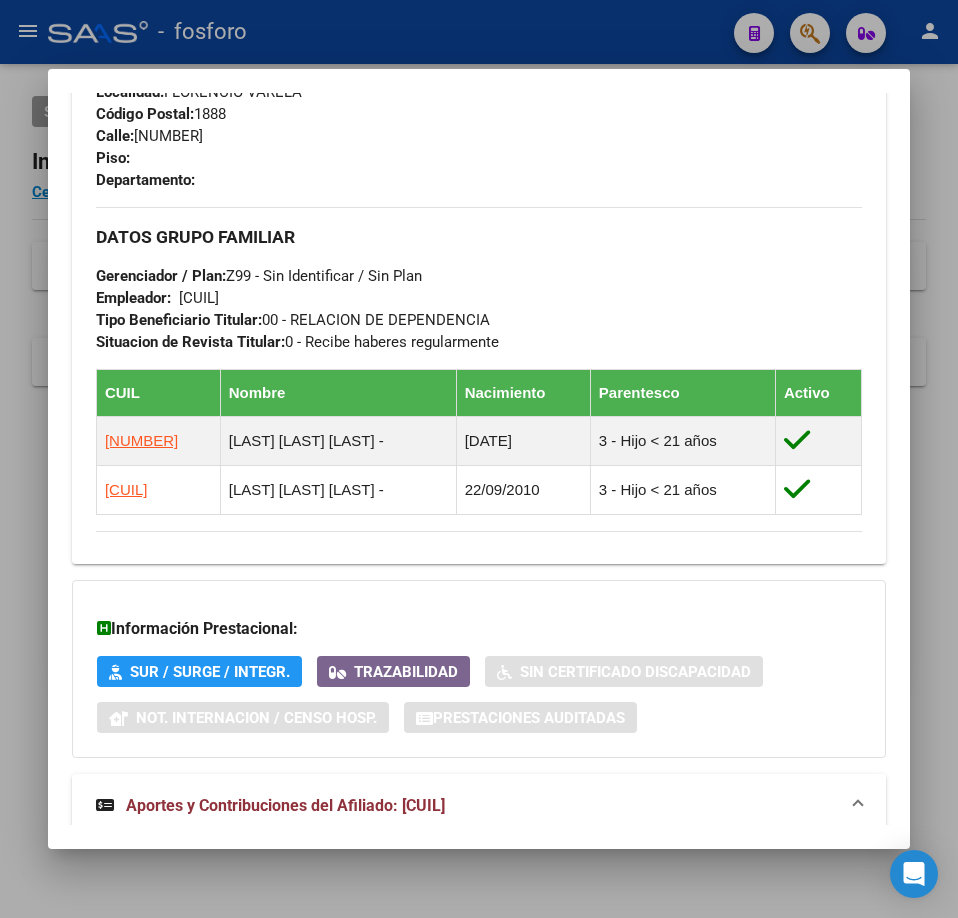 type 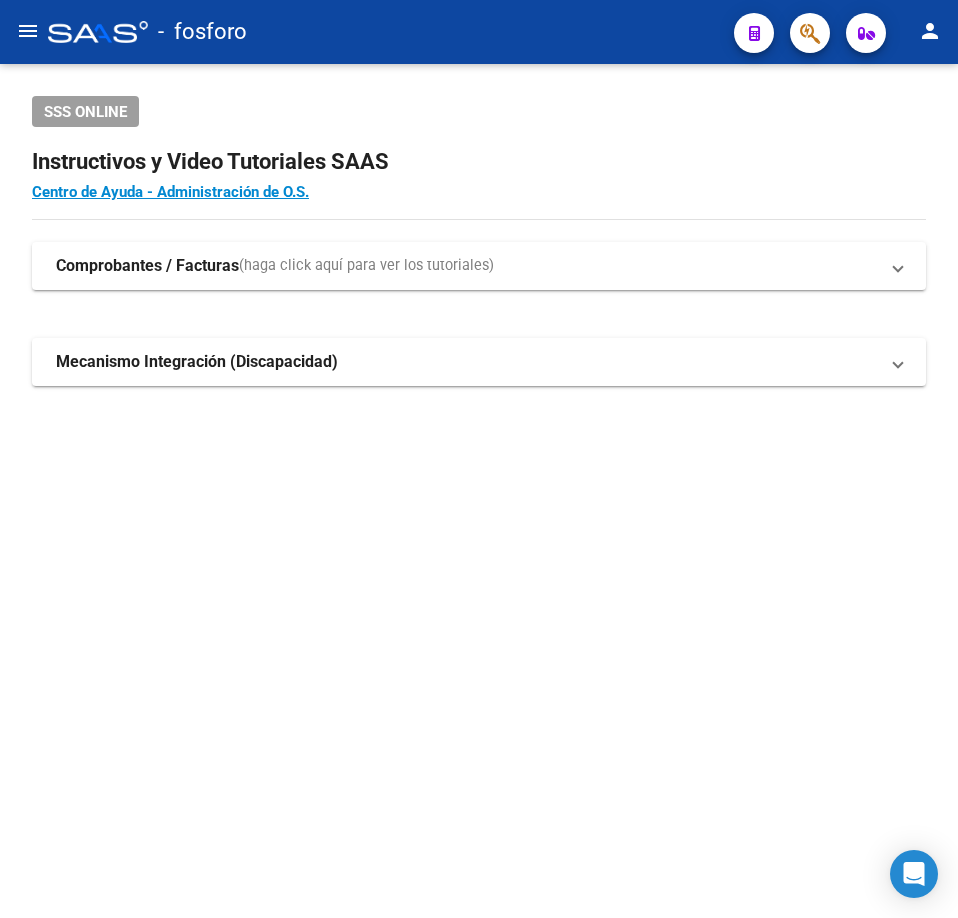 click on "SSS ONLINE Instructivos y Video Tutoriales SAAS Centro de Ayuda - Administración de O.S. Comprobantes / Facturas  (haga click aquí para ver los tutoriales) ¿Cómo cargar una factura?    Carga de Facturas En este video explicaremos cómo cargar facturas. También les mostraremos cómo asociar la documentación respaldatoria. Instructivo Carga de Facturas ¿Cómo cargar una factura con trazabilidad?    Carga de Facturas con Trazabilidad En este video explicaremos cómo cargar una factura con trazabilidad. También les mostraremos cómo asociar la documentación respaldatoria.  Instructivo Carga de Facturas con Trazabilidad ANMAT ¿Cómo editar una factura con trazabilidad?    Edición de Facturas con Trazabilidad En este video explicaremos cómo editar una factura que ya habíamos cargado. Les mostraremos cómo asociar la documentación respaldatoria y la trazabilidad. Mecanismo Integración (Discapacidad) Presentación de Legajos y Comprobantes SSS Presentación de legajos y comprobantes" 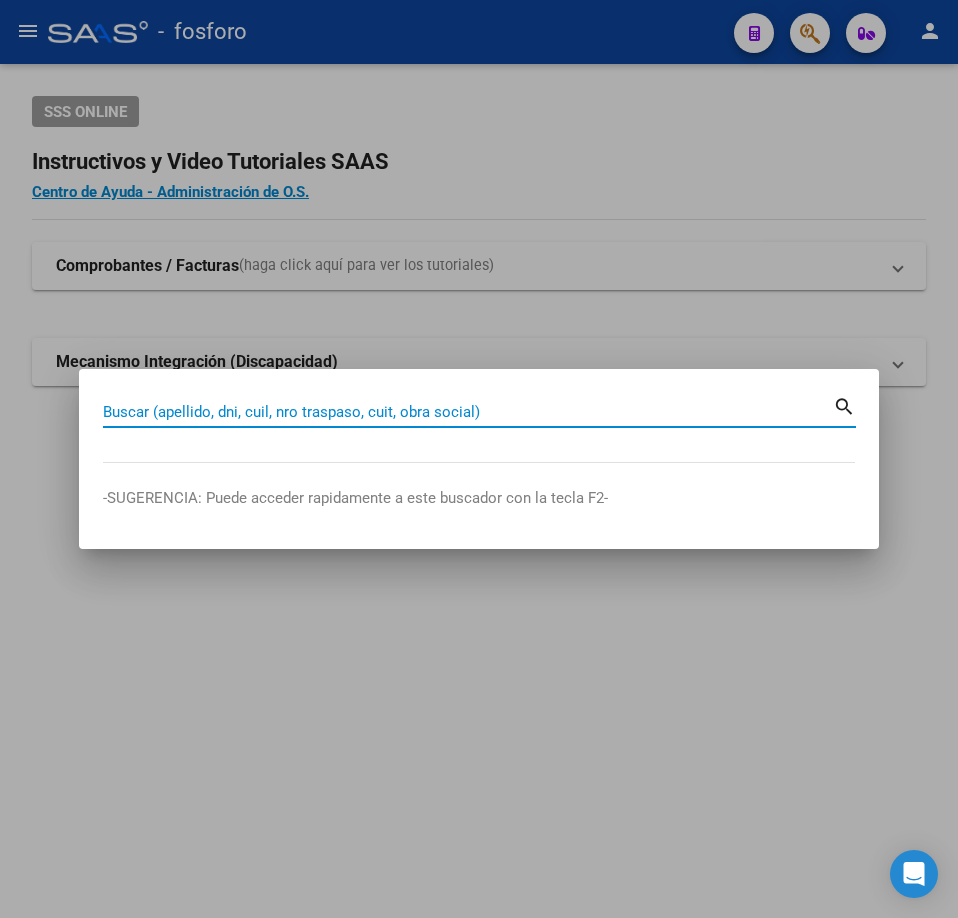 paste on "20298935385" 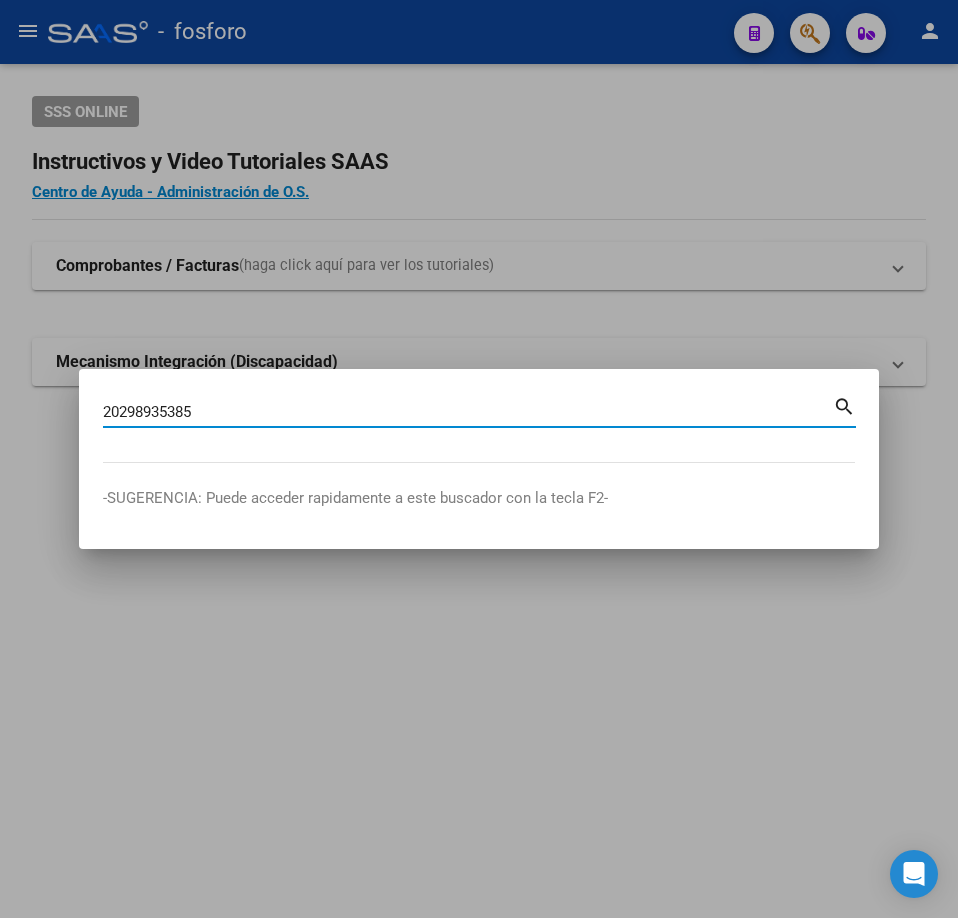 type on "20298935385" 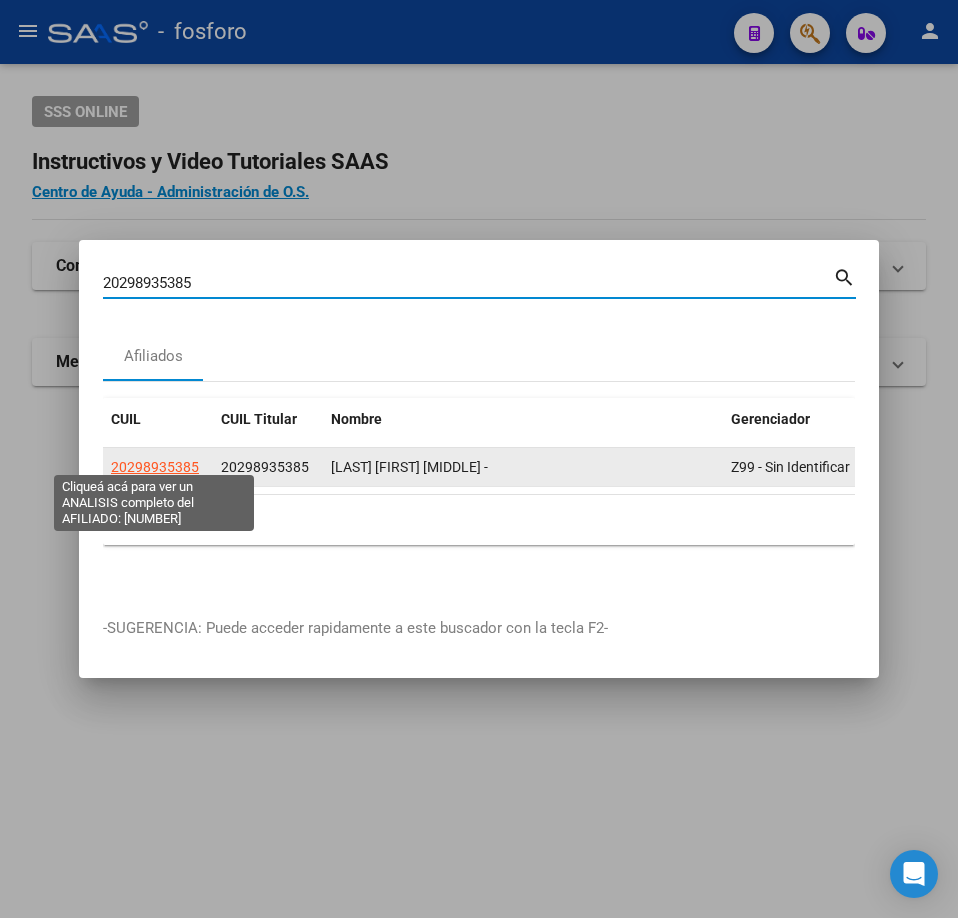 click on "20298935385" 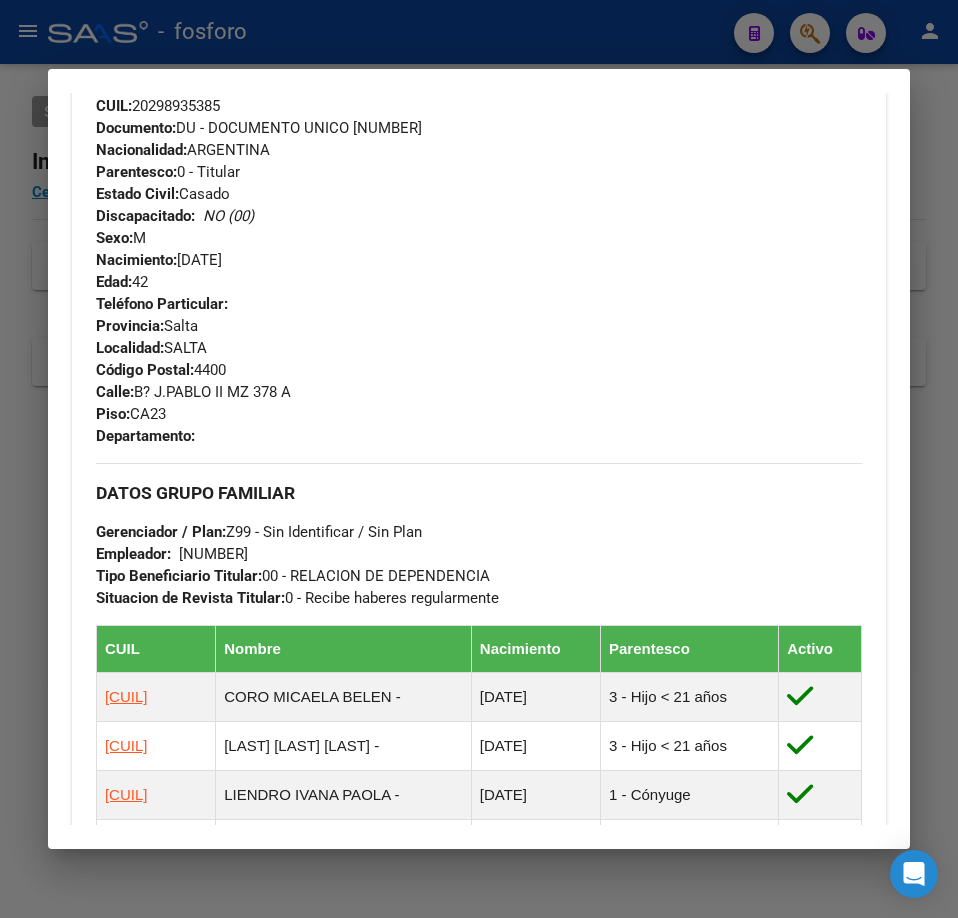 scroll, scrollTop: 1167, scrollLeft: 0, axis: vertical 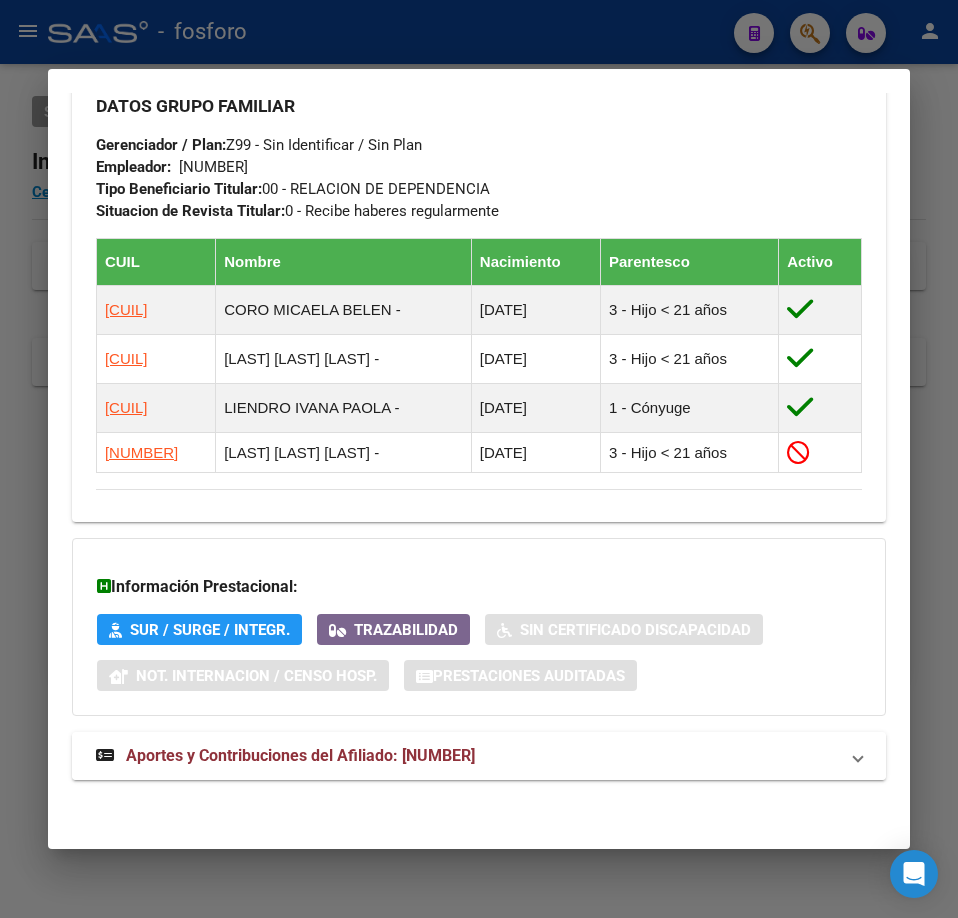 click on "Aportes y Contribuciones del Afiliado: [NUMBER]" at bounding box center [300, 755] 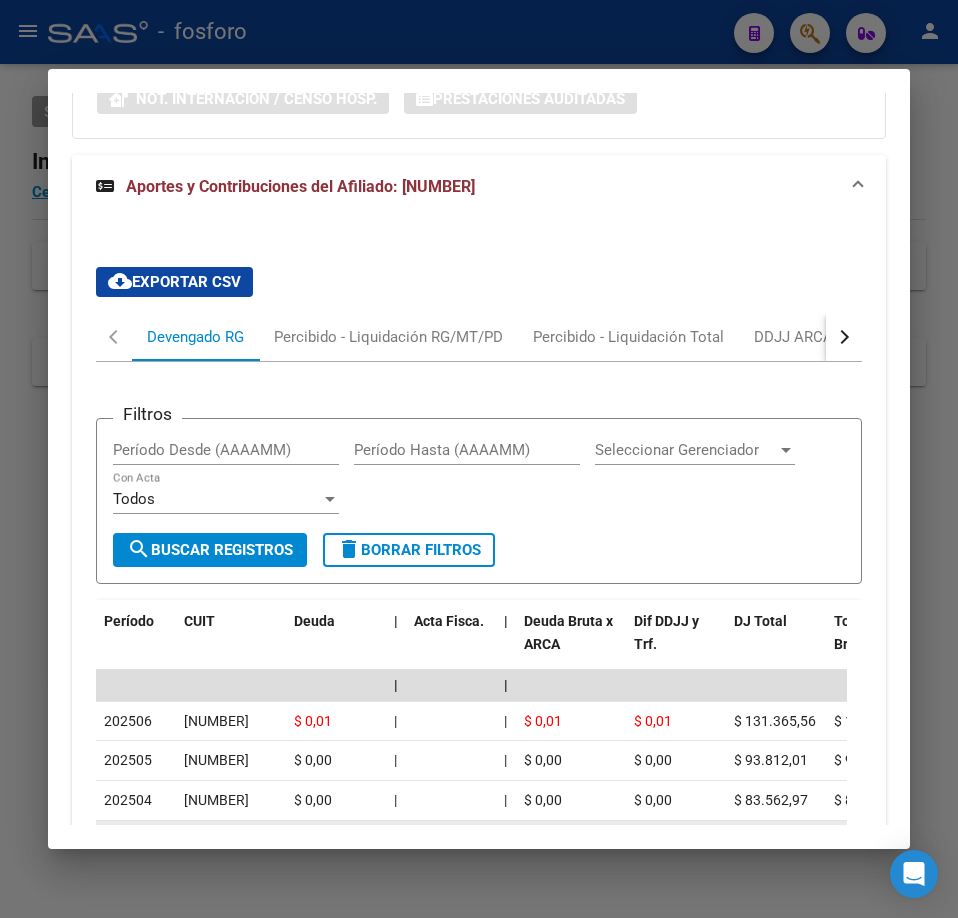 scroll, scrollTop: 2225, scrollLeft: 0, axis: vertical 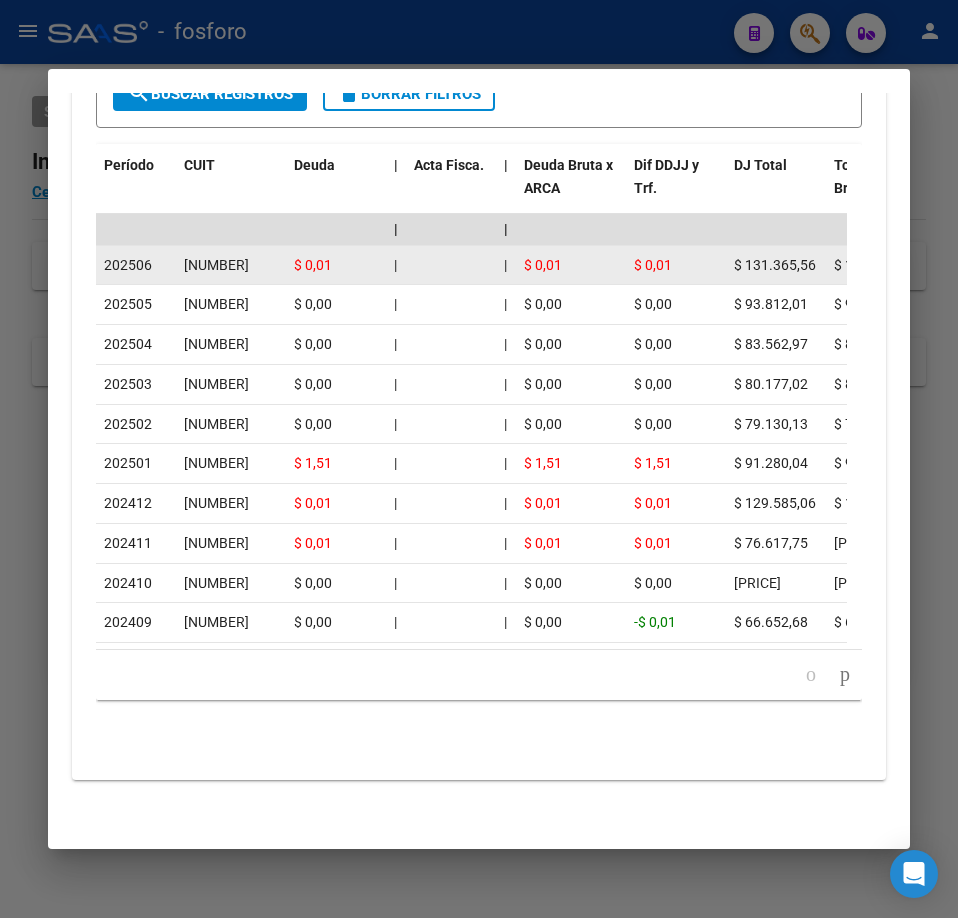 click on "[NUMBER]" 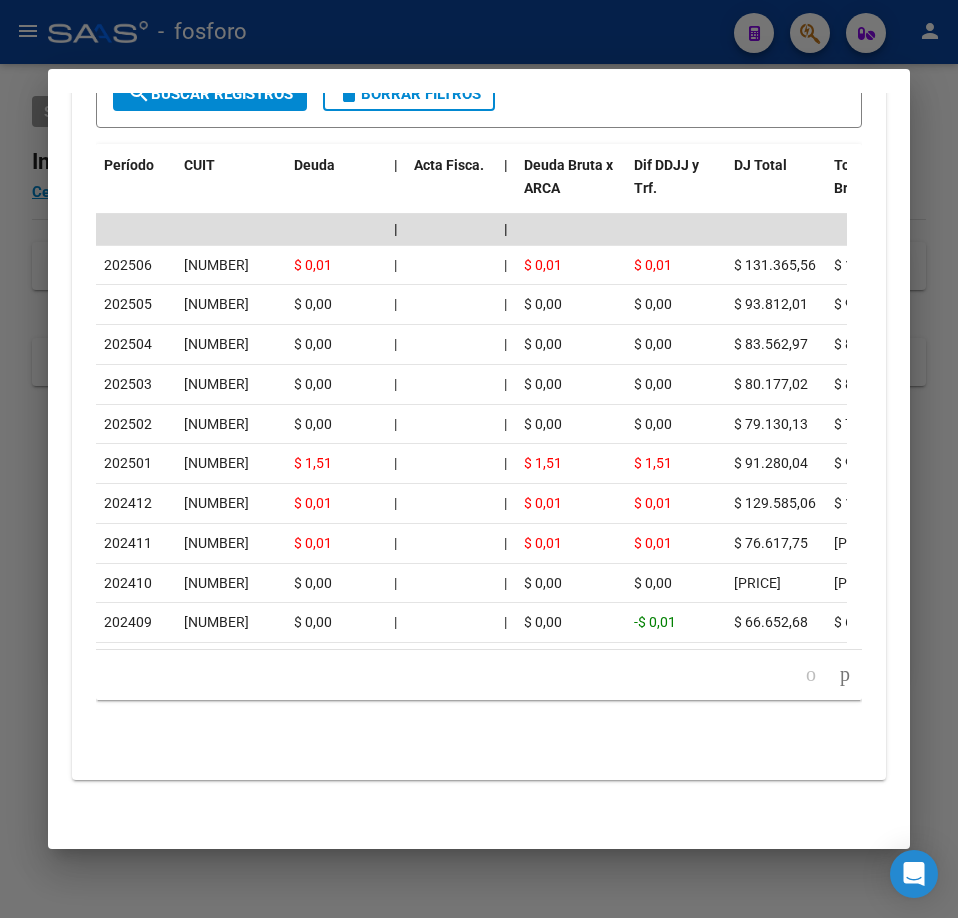 click on "DATOS PADRÓN ÁGIL:  [LAST] [FIRST] [MIDDLE]             -     |   ACTIVO   |     AFILIADO TITULAR  Datos Personales y Afiliatorios según Entes Externos: SSS FTP ARCA Padrón ARCA Impuestos Organismos Ext.   No hay casos -> Crear
Gerenciador:      Z99 - Sin Identificar Atención telefónica: Atención emergencias: Otros Datos Útiles:    Datos de Empadronamiento  Enviar Credencial Digital remove_red_eye Movimientos    Sin Certificado Discapacidad Etiquetas: Estado: ACTIVO Última Alta Formal:  [DATE] Ultimo Tipo Movimiento Alta:  ALTA desde el Padrón Entregado x SSS Comentario ADMIN:  Migración Padrón Completo SSS el 2024-07-05 13:01:39 DATOS DEL AFILIADO Apellido:   [LAST] [FIRST] [MIDDLE]             CUIL:  [CUIL] Documento:  DU - DOCUMENTO UNICO [NUMBER]  Nacionalidad:  ARGENTINA Parentesco:  0 - Titular Estado Civil:  Casado Discapacitado:    NO (00) Sexo:  M Nacimiento:  [DATE] Edad:  42  Teléfono Particular:                       Provincia:  [STATE] Localidad:  [CITY]" at bounding box center (479, -617) 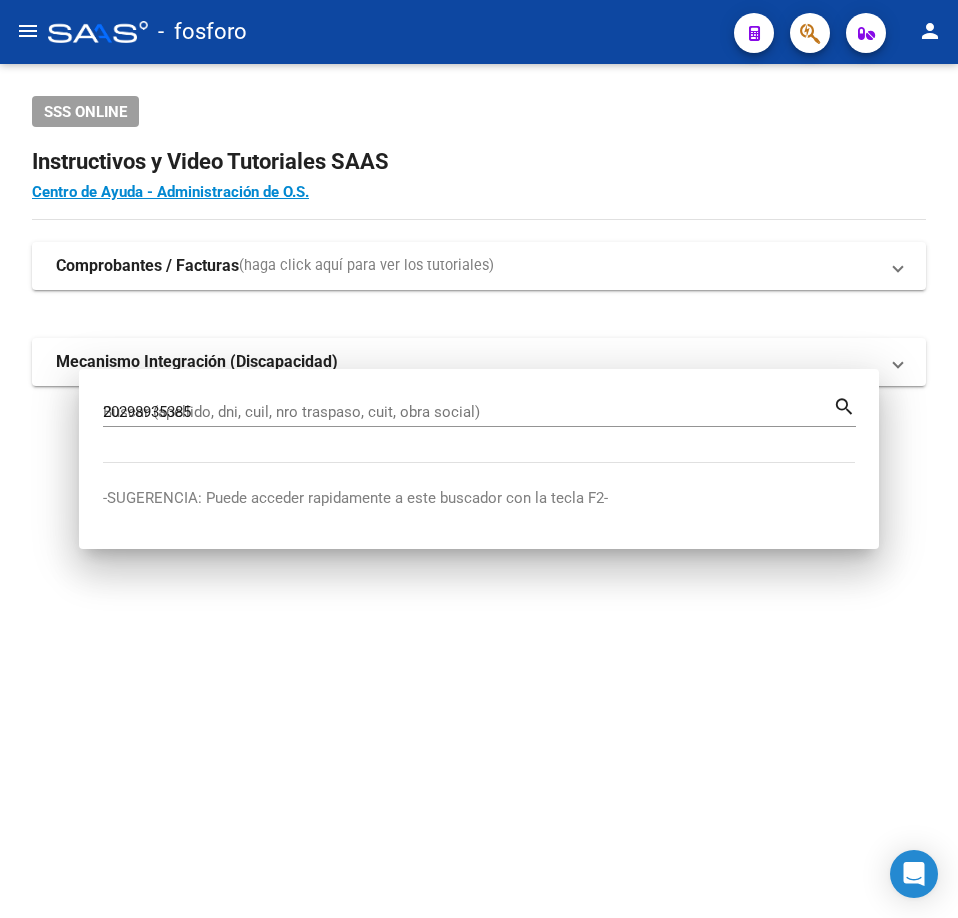 type 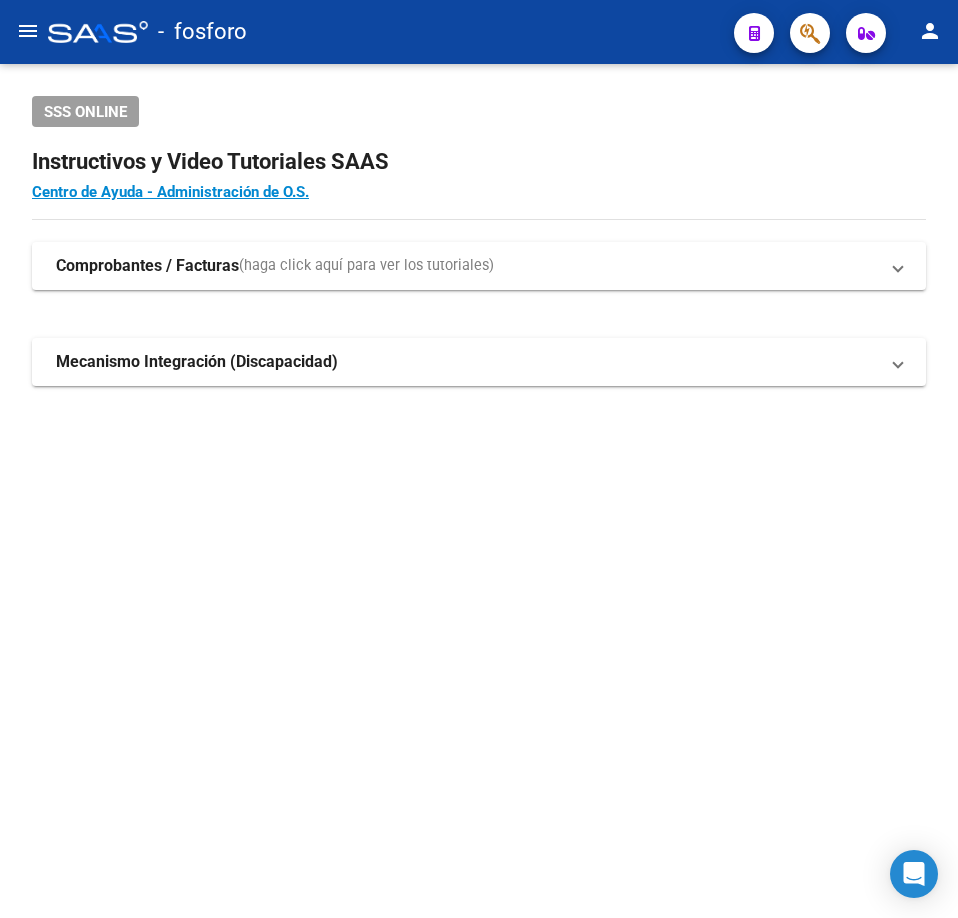click on "SSS ONLINE Instructivos y Video Tutoriales SAAS Centro de Ayuda - Administración de O.S. Comprobantes / Facturas  (haga click aquí para ver los tutoriales) ¿Cómo cargar una factura?    Carga de Facturas En este video explicaremos cómo cargar facturas. También les mostraremos cómo asociar la documentación respaldatoria. Instructivo Carga de Facturas ¿Cómo cargar una factura con trazabilidad?    Carga de Facturas con Trazabilidad En este video explicaremos cómo cargar una factura con trazabilidad. También les mostraremos cómo asociar la documentación respaldatoria.  Instructivo Carga de Facturas con Trazabilidad ANMAT ¿Cómo editar una factura con trazabilidad?    Edición de Facturas con Trazabilidad En este video explicaremos cómo editar una factura que ya habíamos cargado. Les mostraremos cómo asociar la documentación respaldatoria y la trazabilidad. Mecanismo Integración (Discapacidad) Presentación de Legajos y Comprobantes SSS Presentación de legajos y comprobantes" 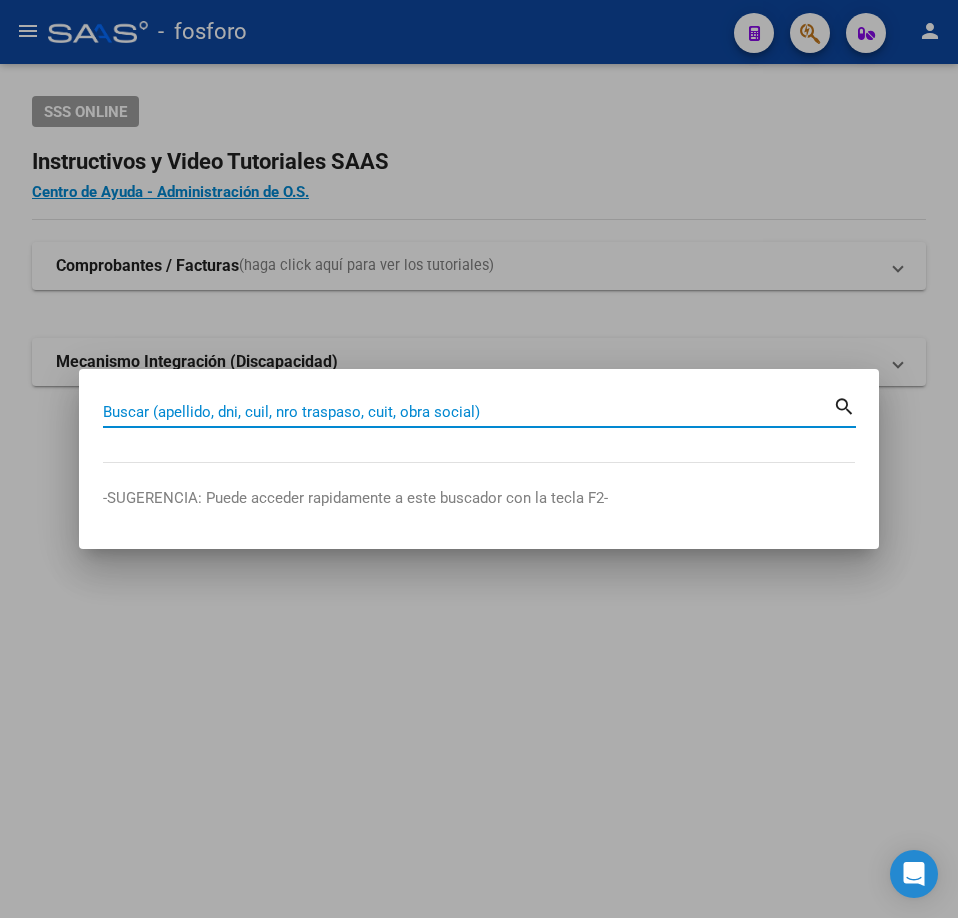 paste on "[NUMBER]" 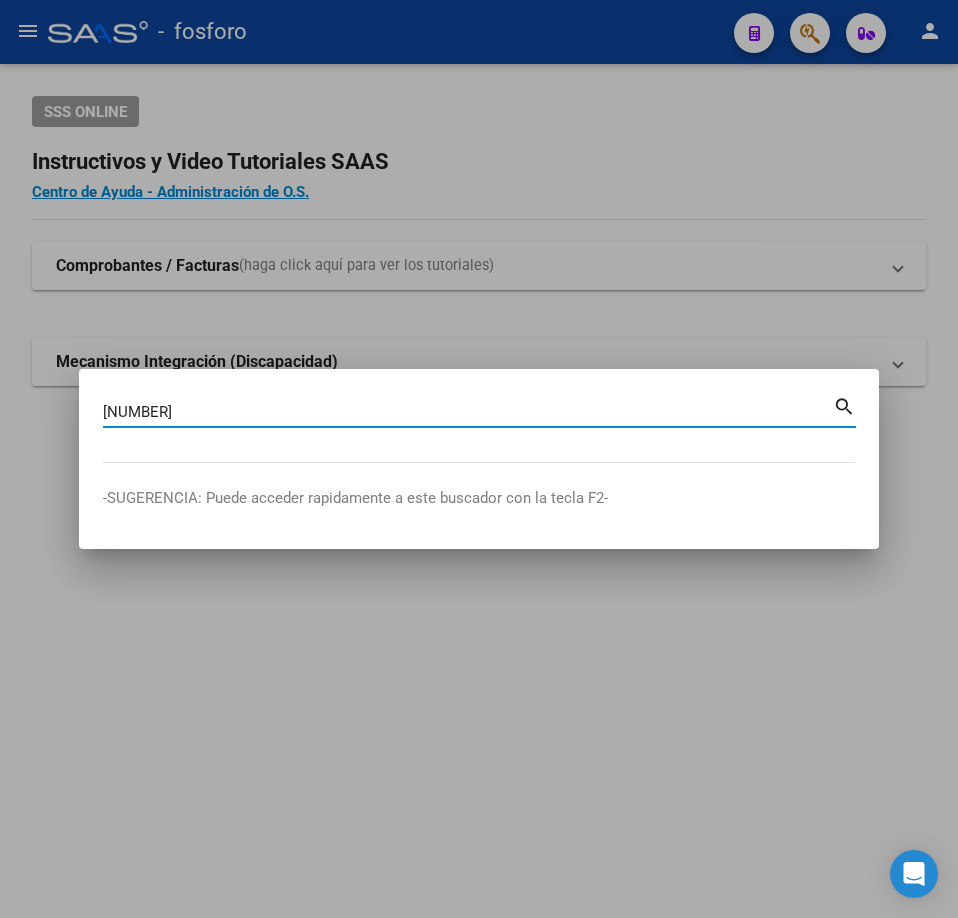 type on "[NUMBER]" 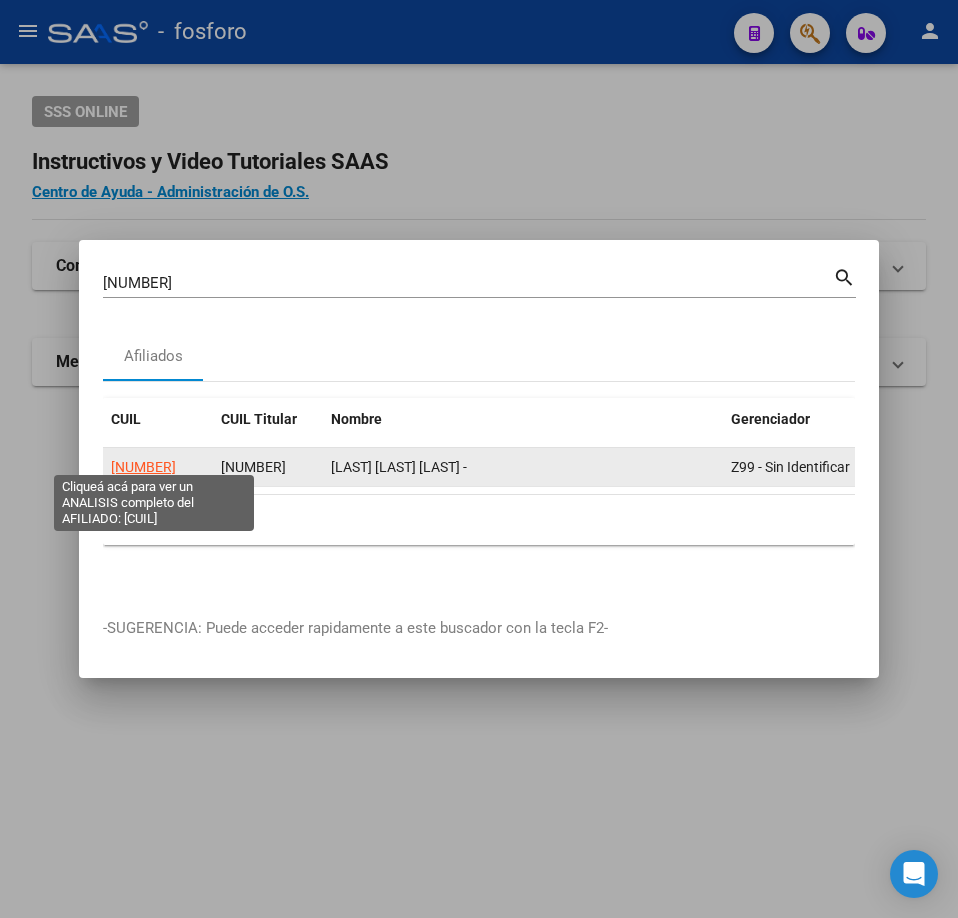 click on "[NUMBER]" 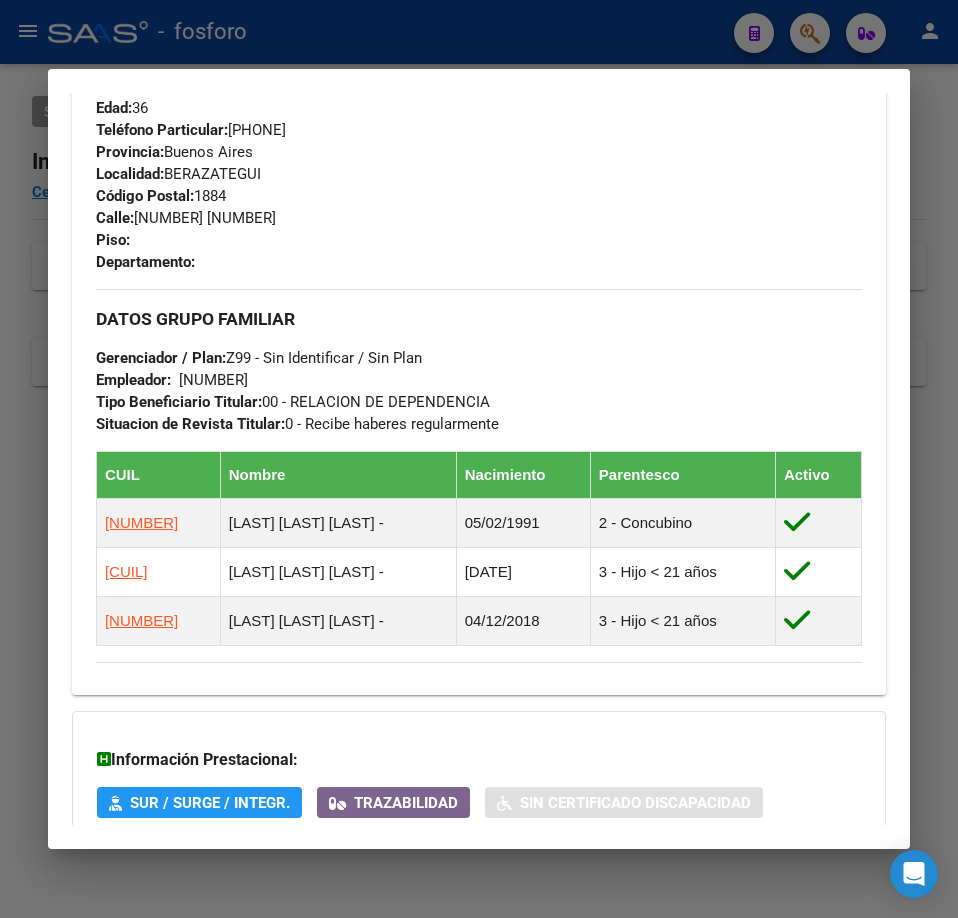 scroll, scrollTop: 1127, scrollLeft: 0, axis: vertical 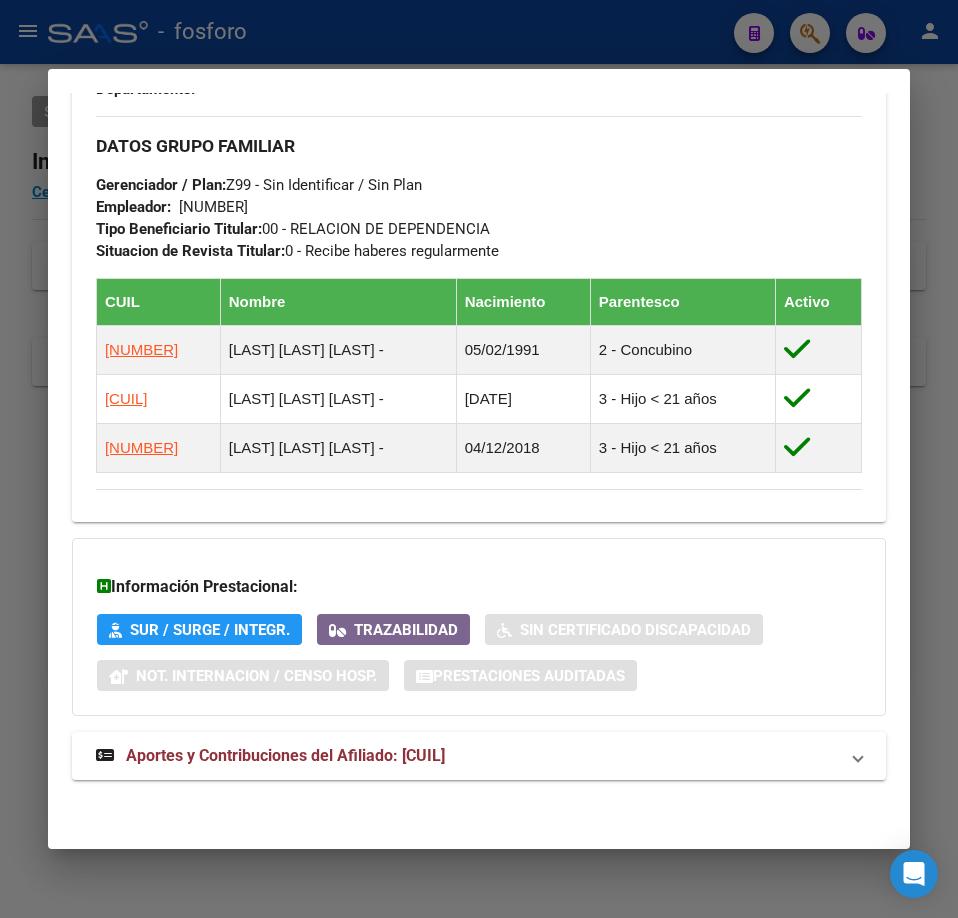 click on "DATOS PADRÓN ÁGIL: [LAST] [LAST] [LAST] -   |   ACTIVO   |     AFILIADO TITULAR  Datos Personales y Afiliatorios según Entes Externos: SSS FTP ARCA Padrón ARCA Impuestos Organismos Ext.   No hay casos -> Crear
Gerenciador:      Z99 - Sin Identificar Atención telefónica: Atención emergencias: Otros Datos Útiles:    Datos de Empadronamiento  Enviar Credencial Digital remove_red_eye Movimientos    Sin Certificado Discapacidad Etiquetas: Estado: ACTIVO Última Alta Formal:  [DATE] Ultimo Tipo Movimiento Alta:  ALTA desde el Padrón Entregado x SSS Comentario ADMIN:  Migración Padrón Completo SSS el 2024-07-05 13:01:39 DATOS DEL AFILIADO Apellido:   [LAST] [LAST] [LAST]          CUIL:  [NUMBER] Documento:  DU - DOCUMENTO UNICO [NUMBER]  Nacionalidad:  ARGENTINA Parentesco:  0 - Titular Estado Civil:  Soltero Discapacitado:    NO (00) Sexo:  M Nacimiento:  [DATE] Edad:  36  Teléfono Particular:  [PHONE]           Provincia:  Buenos Aires Localidad:  1884 Calle:" at bounding box center (479, -80) 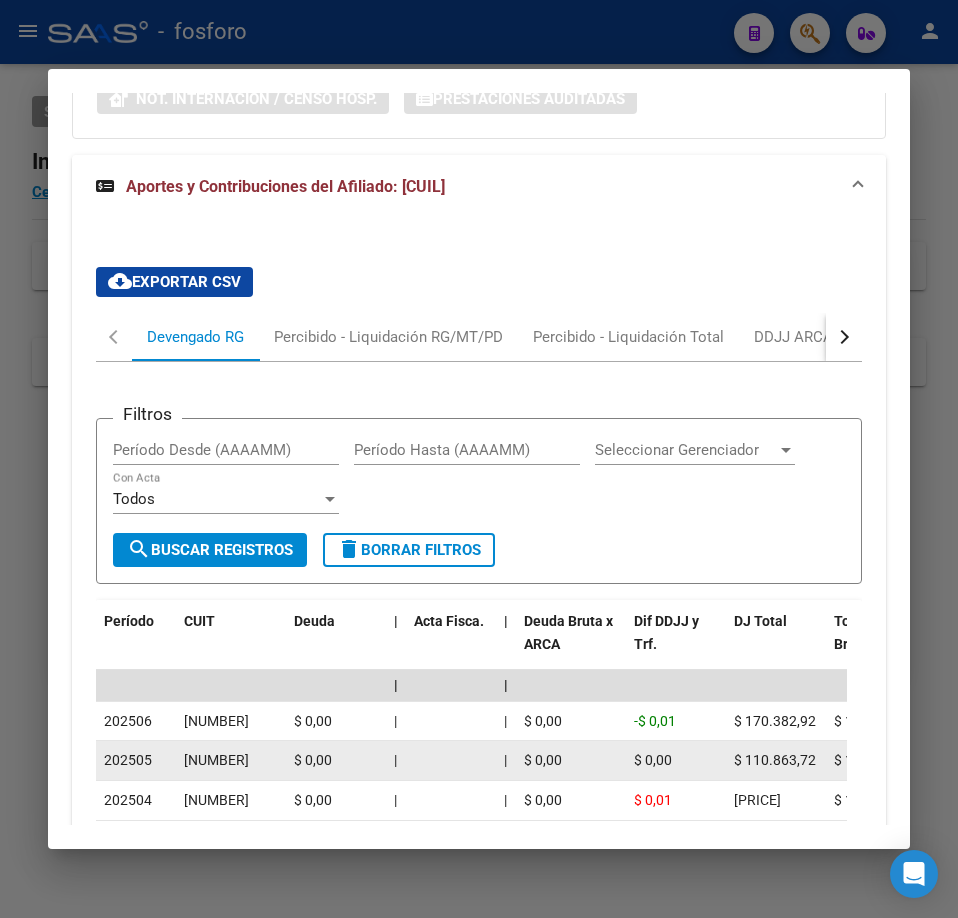scroll, scrollTop: 2185, scrollLeft: 0, axis: vertical 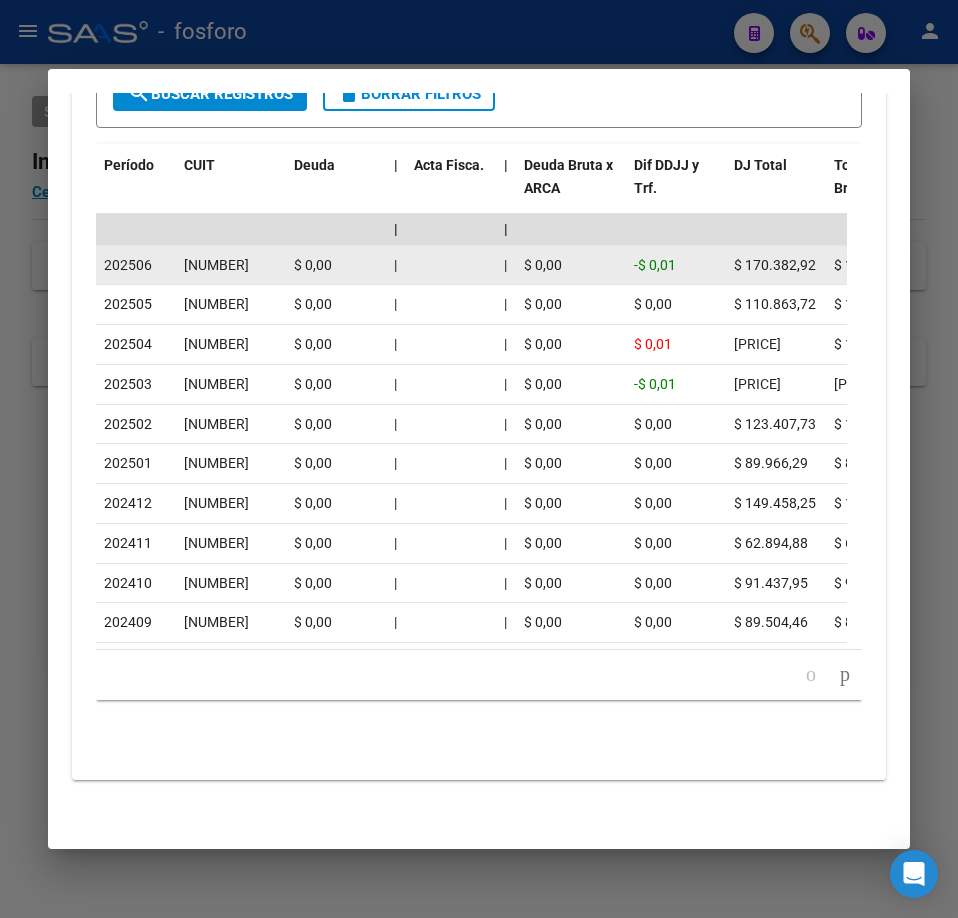 click on "[NUMBER]" 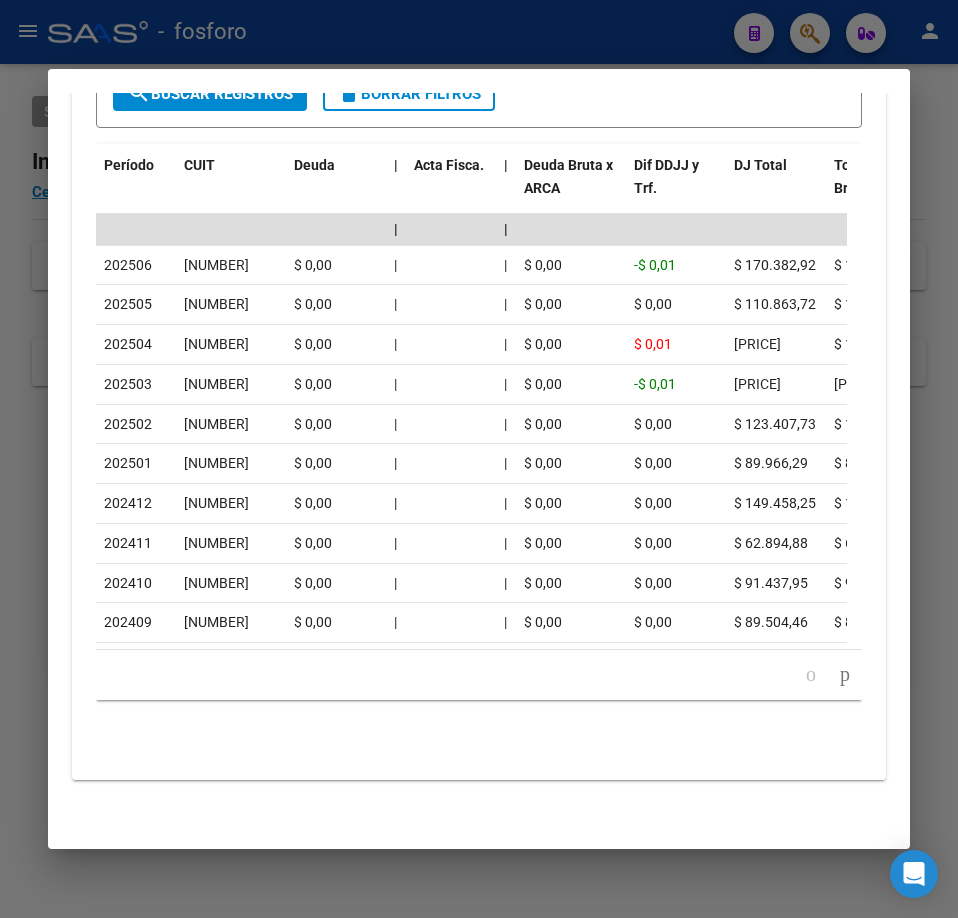 copy on "[NUMBER]" 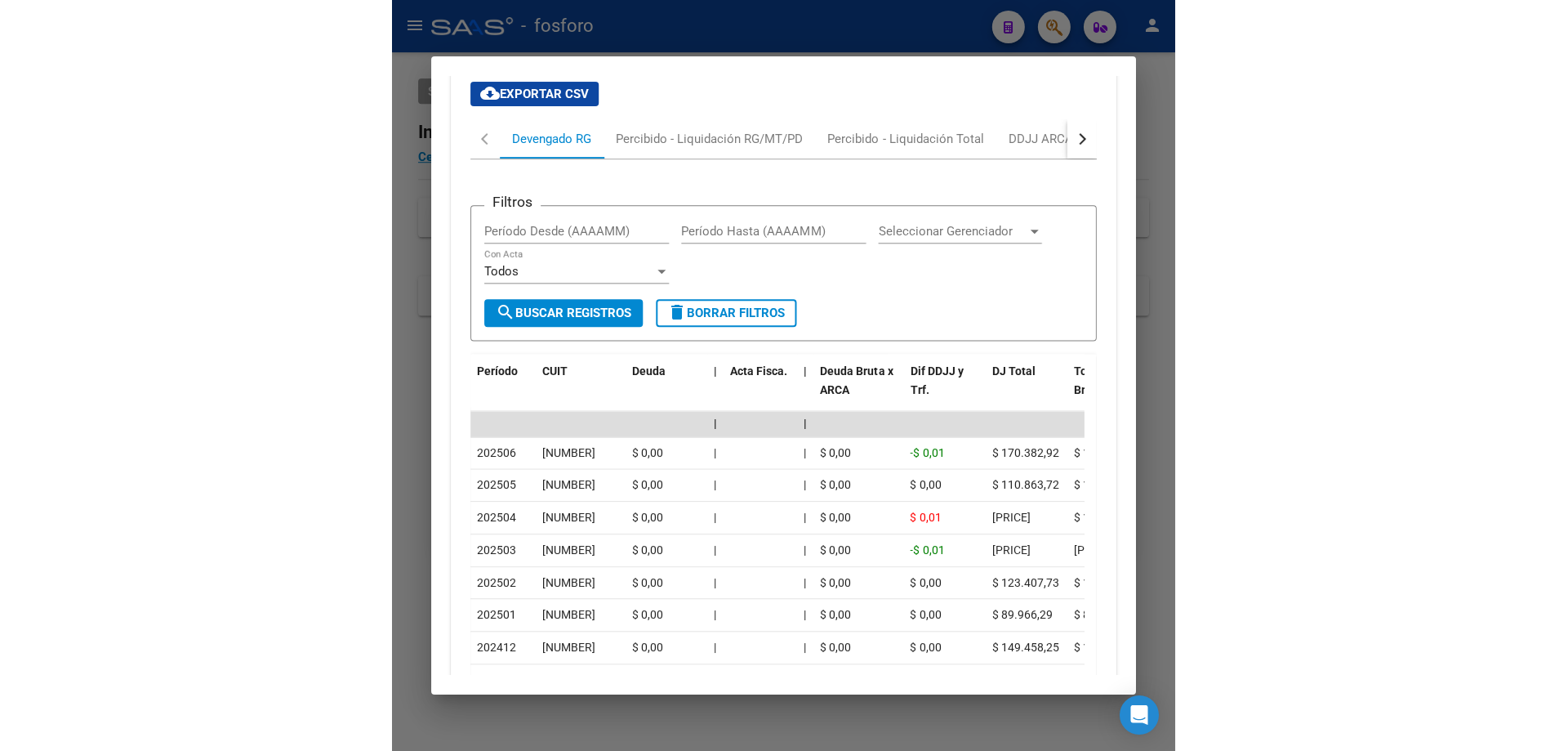 scroll, scrollTop: 1377, scrollLeft: 0, axis: vertical 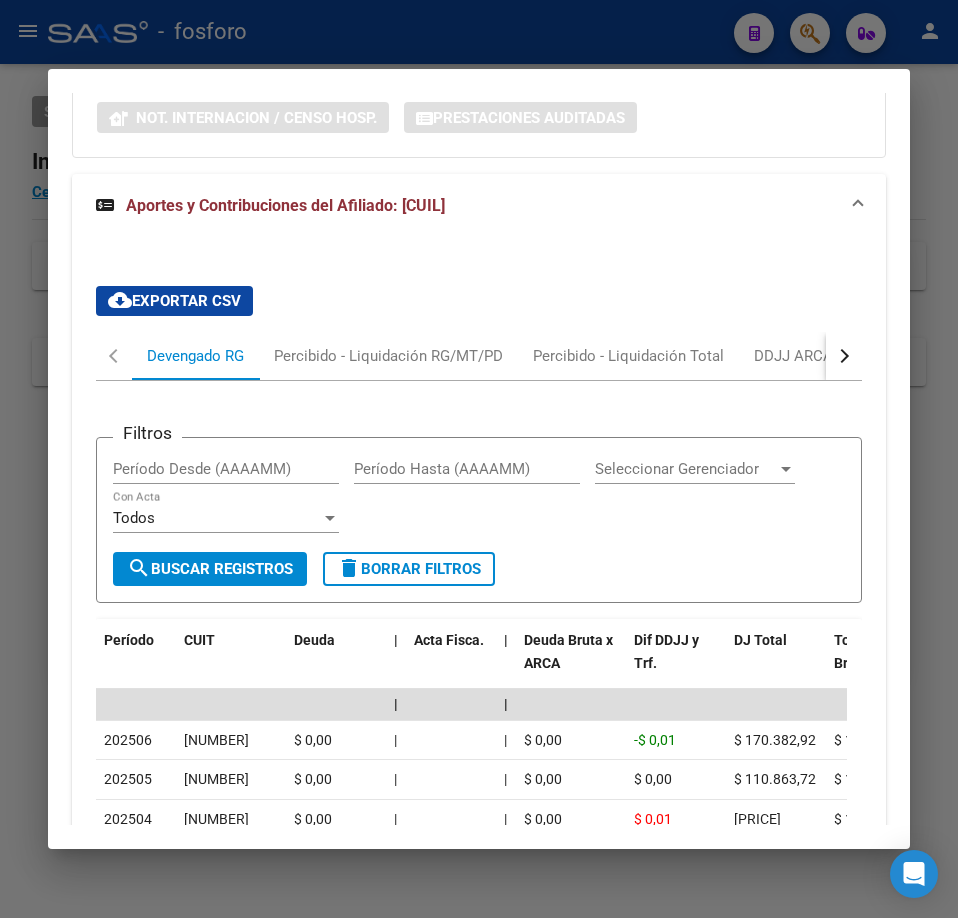 click on "cloud_download  Exportar CSV  Devengado RG Percibido - Liquidación RG/MT/PD Percibido - Liquidación Total DDJJ ARCA Transferencias ARCA Filtros Período Desde (AAAAMM) Período Hasta (AAAAMM) Seleccionar Gerenciador Seleccionar Gerenciador Todos Con Acta search  Buscar Registros  delete  Borrar Filtros  Período CUIT Deuda | Acta Fisca. | Deuda Bruta x ARCA Dif DDJJ y Trf. DJ Total Tot. Trf. Bruto | Deuda Aporte DJ Aporte Total Transferido Aporte | Deuda Contr. DJ Contr. Total Trf Contr. | Intereses Contr. Intereses Aporte | Contr. Empresa Contr. Int. Empresa Aporte Int. Empresa | DJ Aporte Total DJ Aporte DJ Aporte Adicional DJ Aporte Adherentes | DJ Contr. Total DJ Contr. DJ Contr. Adicional | REMOSIMP c/Tope REMOSIMP (rem4) REMCONT (rem8) REM5 Corresponde Aportes Corresponde Contr. NOGRPFAM SECOBLIG FECPRESENT DJ Contribución CUIT Periodo DJ Aporte CUIT Periodo | Porcentaje Contr. Porcentaje Aporte | DDJJ ID | | | | | | | | | | | | | [NUMBER] [NUMBER] $ 0,00 | | $ 0,00 -$ 0,01 $ 170.382,92 | | | |" at bounding box center (479, 746) 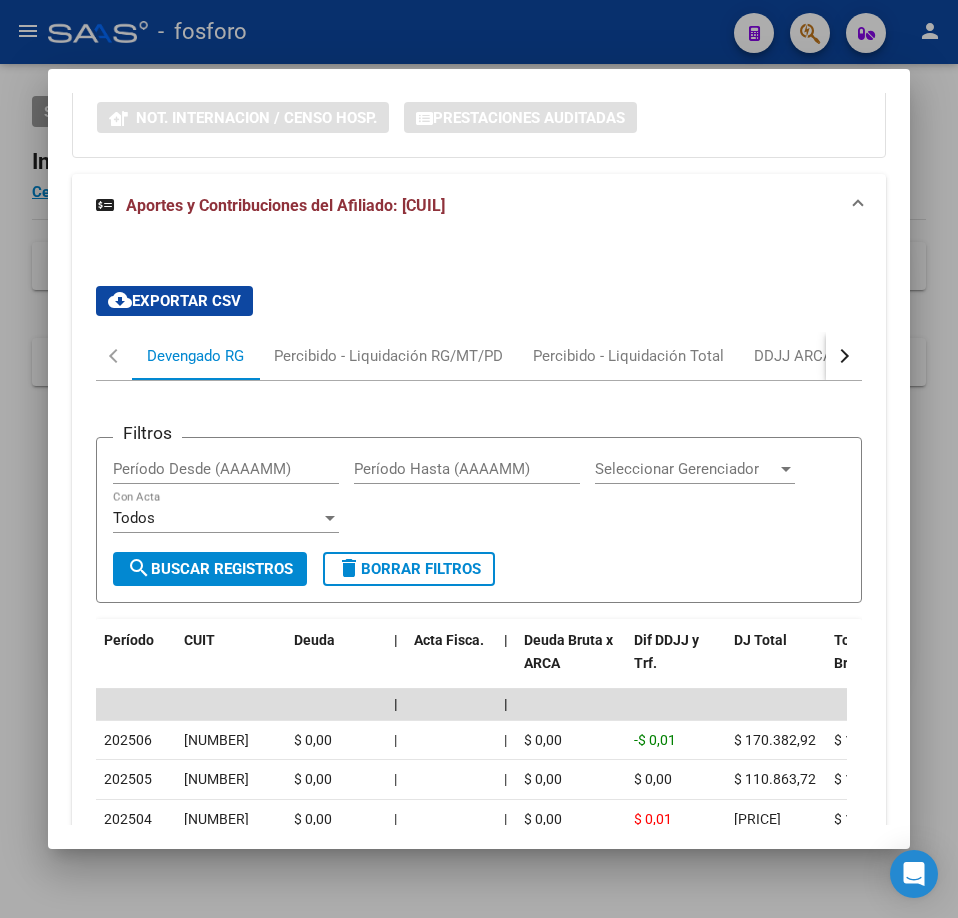 type 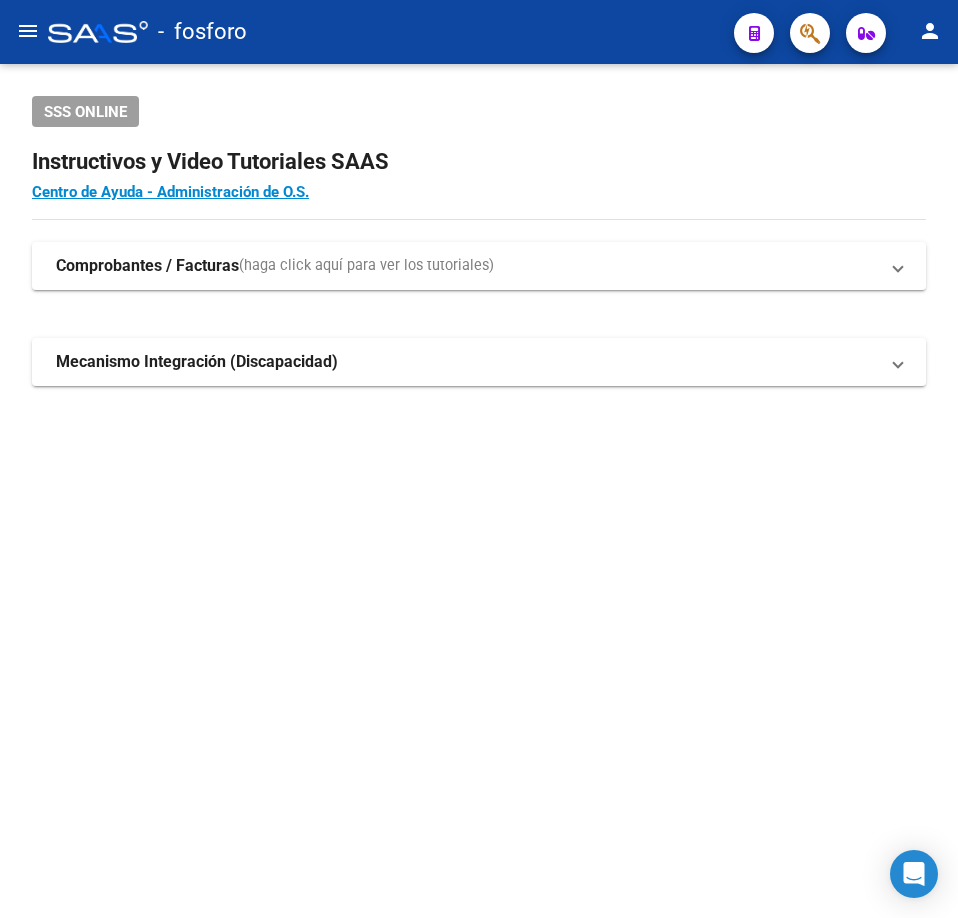 click on "SSS ONLINE Instructivos y Video Tutoriales SAAS Centro de Ayuda - Administración de O.S. Comprobantes / Facturas  (haga click aquí para ver los tutoriales) ¿Cómo cargar una factura?    Carga de Facturas En este video explicaremos cómo cargar facturas. También les mostraremos cómo asociar la documentación respaldatoria. Instructivo Carga de Facturas ¿Cómo cargar una factura con trazabilidad?    Carga de Facturas con Trazabilidad En este video explicaremos cómo cargar una factura con trazabilidad. También les mostraremos cómo asociar la documentación respaldatoria.  Instructivo Carga de Facturas con Trazabilidad ANMAT ¿Cómo editar una factura con trazabilidad?    Edición de Facturas con Trazabilidad En este video explicaremos cómo editar una factura que ya habíamos cargado. Les mostraremos cómo asociar la documentación respaldatoria y la trazabilidad. Mecanismo Integración (Discapacidad) Presentación de Legajos y Comprobantes SSS Presentación de legajos y comprobantes" 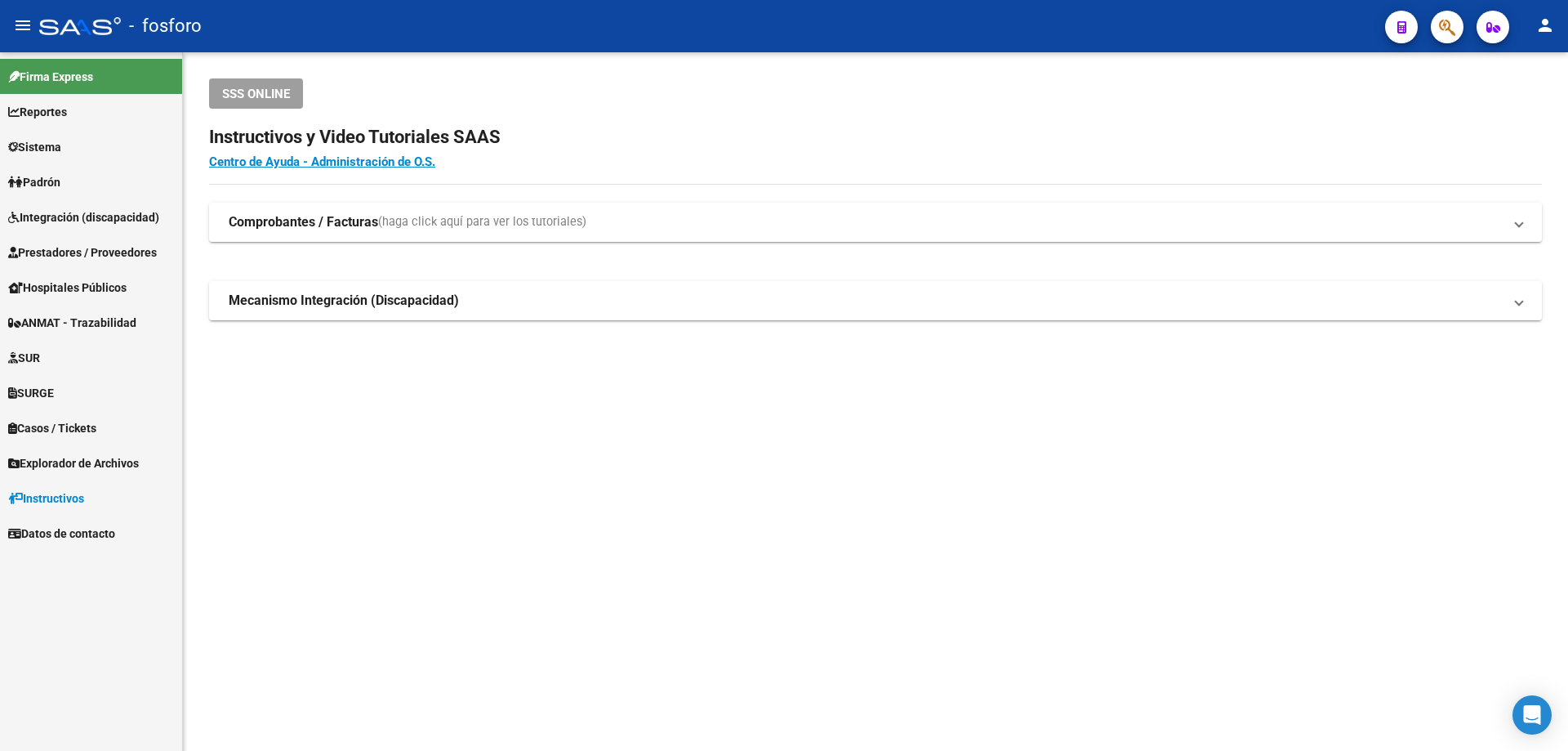 click on "SSS ONLINE Instructivos y Video Tutoriales SAAS Centro de Ayuda - Administración de O.S. Comprobantes / Facturas  (haga click aquí para ver los tutoriales) ¿Cómo cargar una factura?    Carga de Facturas En este video explicaremos cómo cargar facturas. También les mostraremos cómo asociar la documentación respaldatoria. Instructivo Carga de Facturas ¿Cómo cargar una factura con trazabilidad?    Carga de Facturas con Trazabilidad En este video explicaremos cómo cargar una factura con trazabilidad. También les mostraremos cómo asociar la documentación respaldatoria.  Instructivo Carga de Facturas con Trazabilidad ANMAT ¿Cómo editar una factura con trazabilidad?    Edición de Facturas con Trazabilidad En este video explicaremos cómo editar una factura que ya habíamos cargado. Les mostraremos cómo asociar la documentación respaldatoria y la trazabilidad. Mecanismo Integración (Discapacidad) Presentación de Legajos y Comprobantes SSS Presentación de legajos y comprobantes" 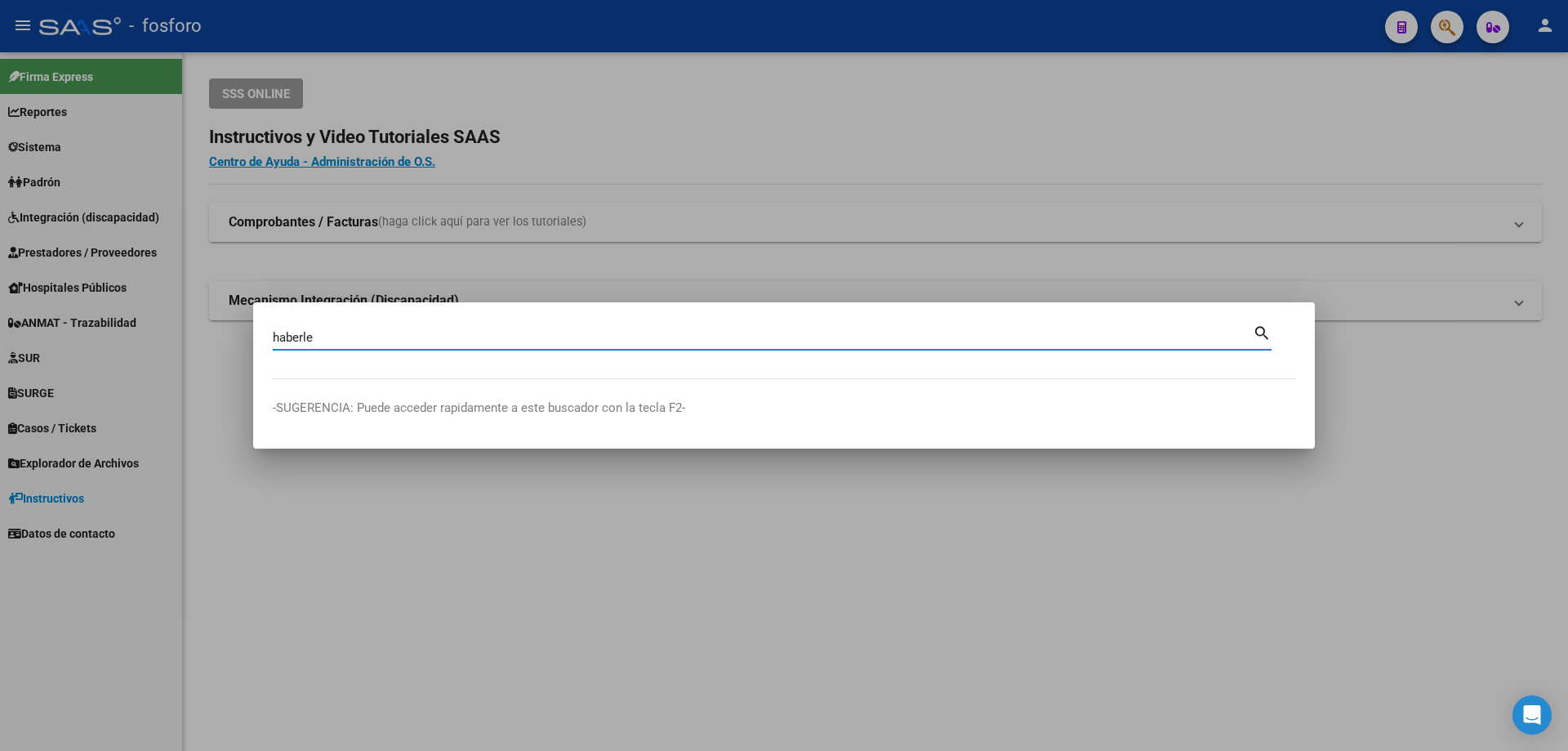 type on "haberle" 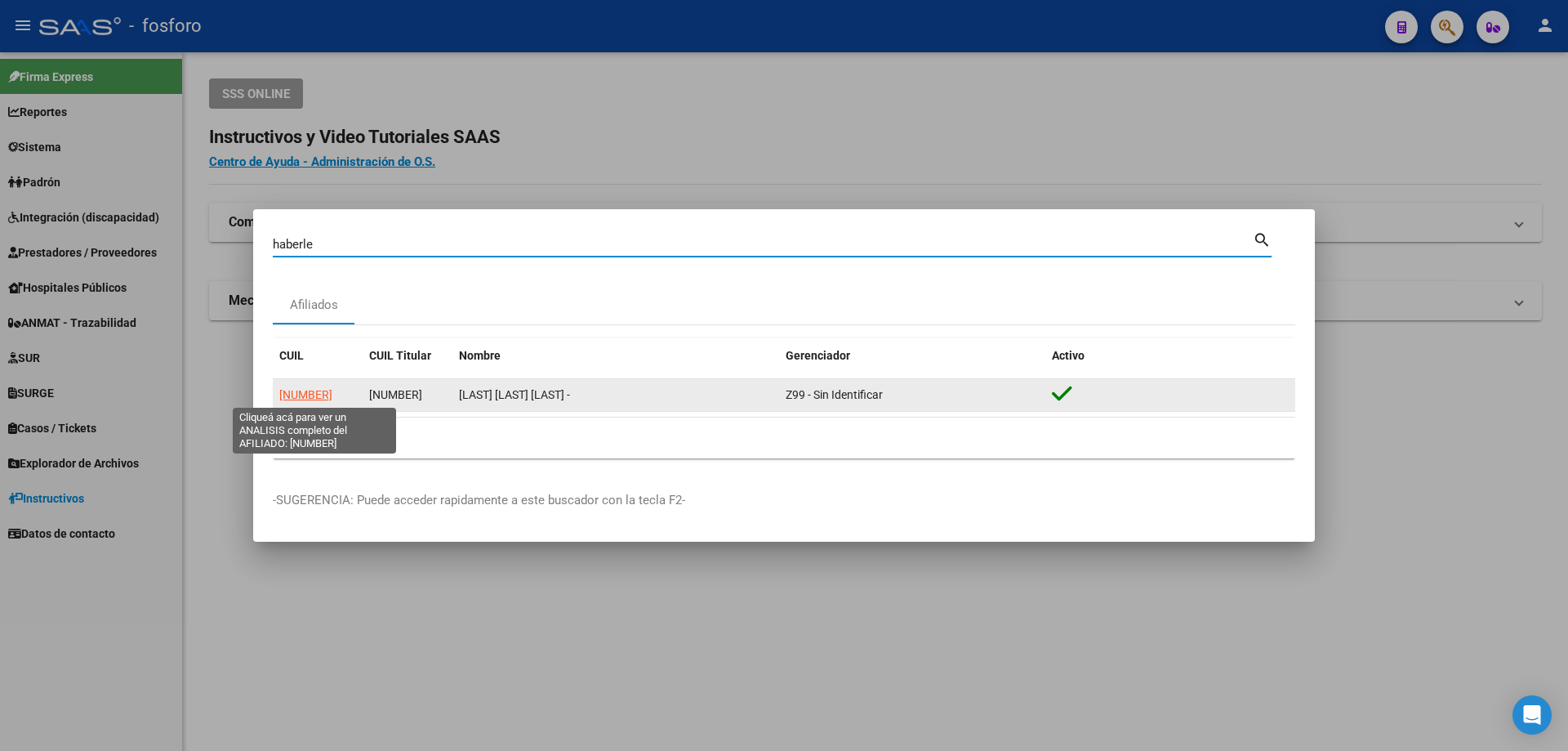 click on "[NUMBER]" 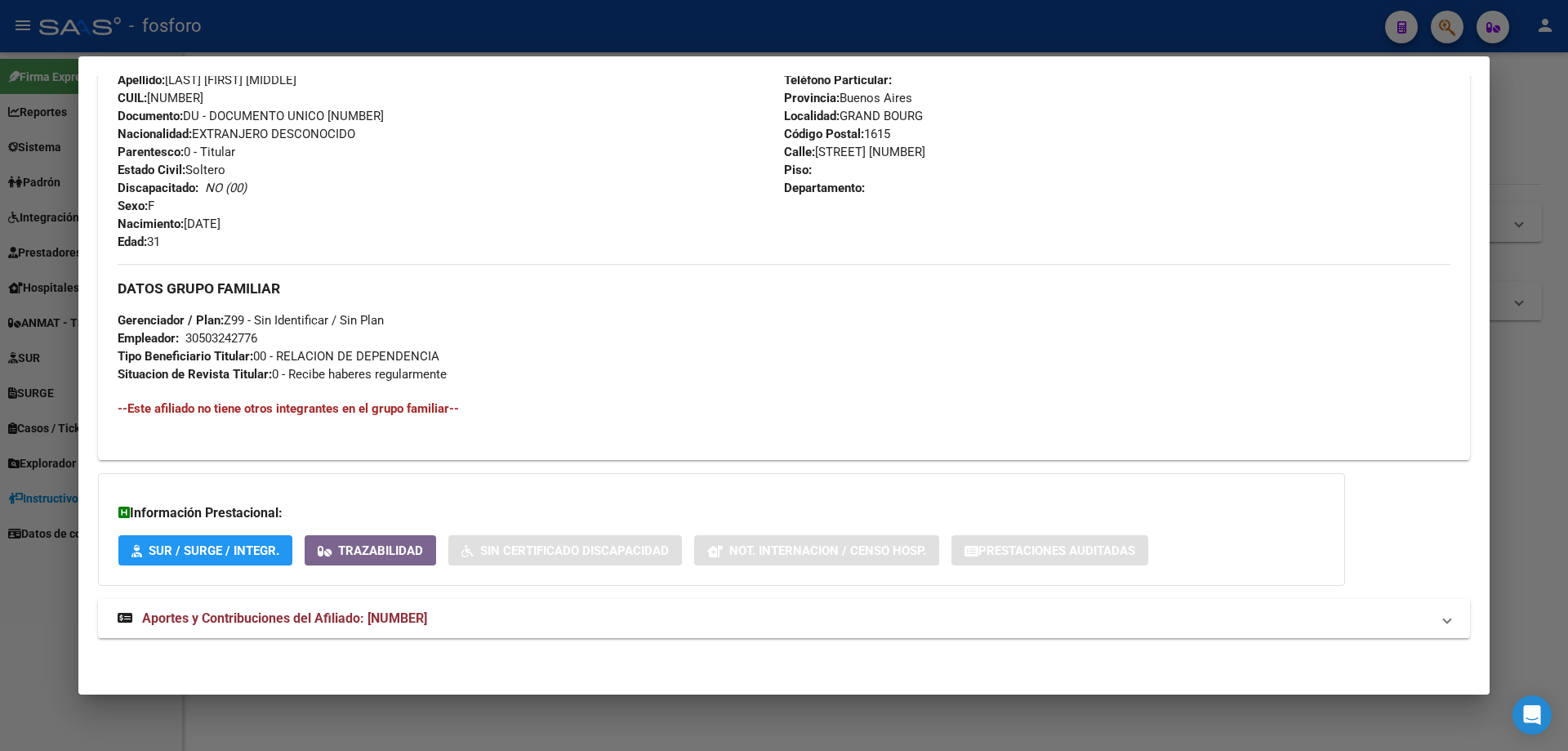 scroll, scrollTop: 537, scrollLeft: 0, axis: vertical 